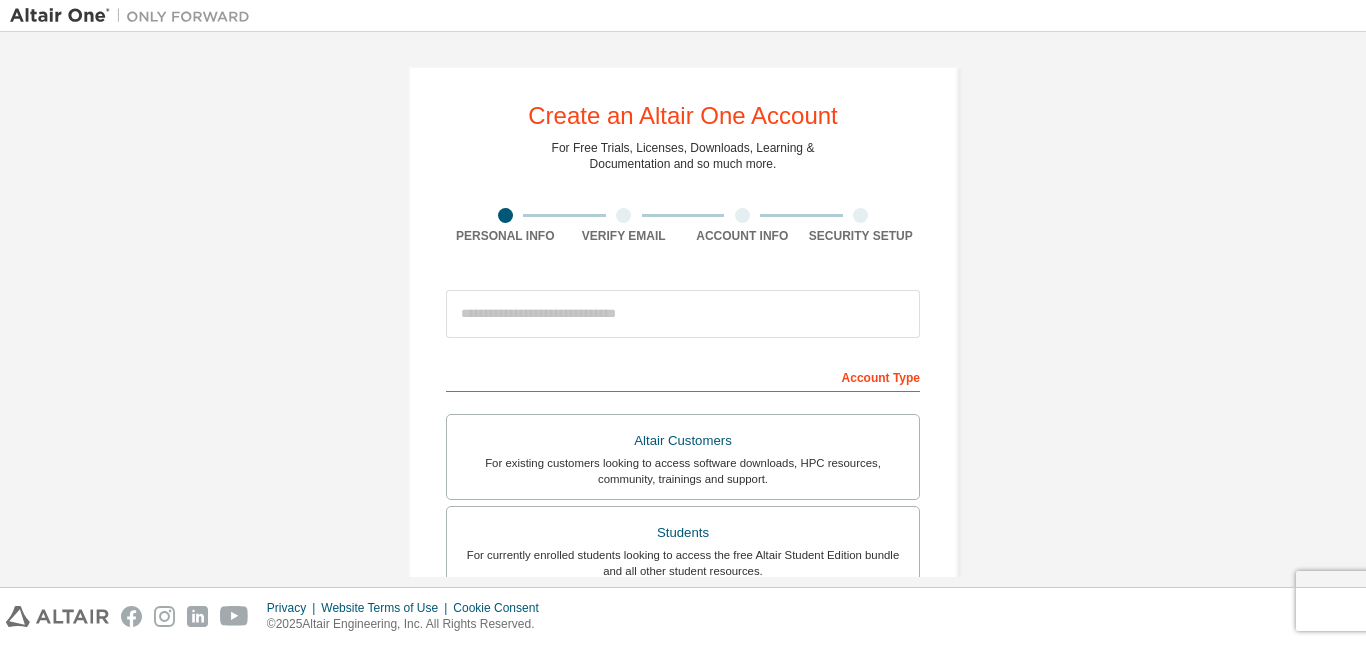 scroll, scrollTop: 0, scrollLeft: 0, axis: both 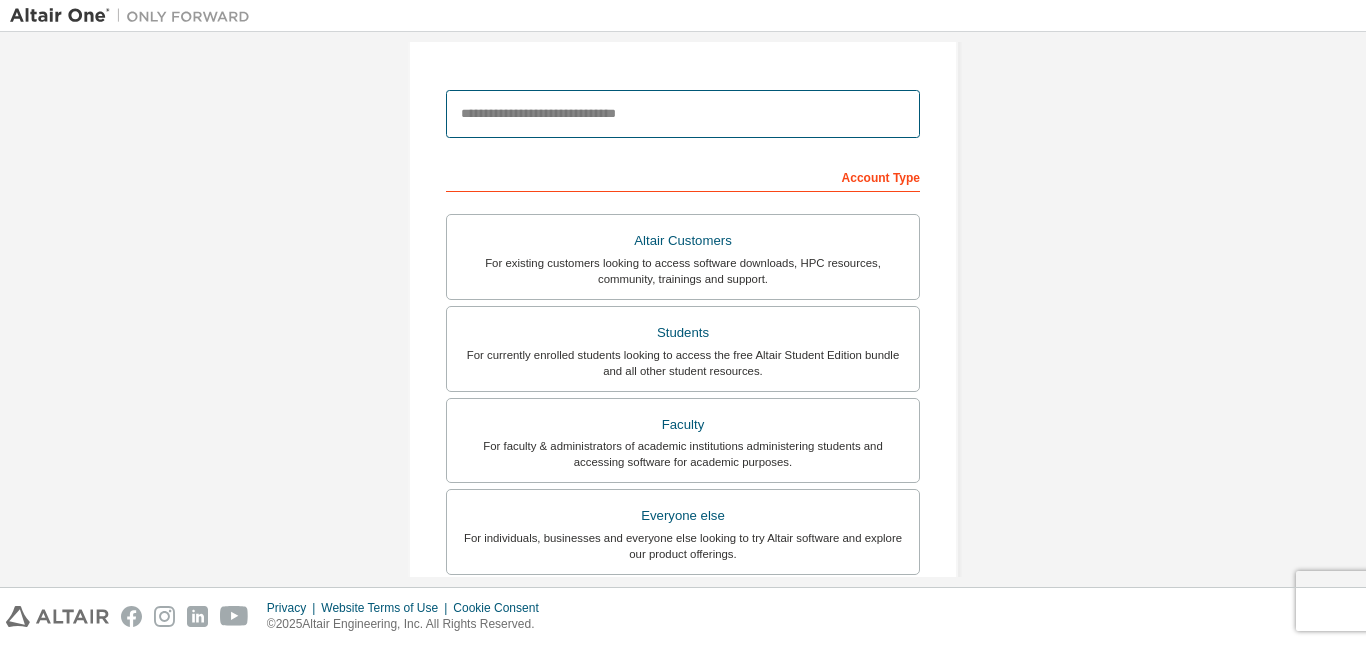 click at bounding box center [683, 114] 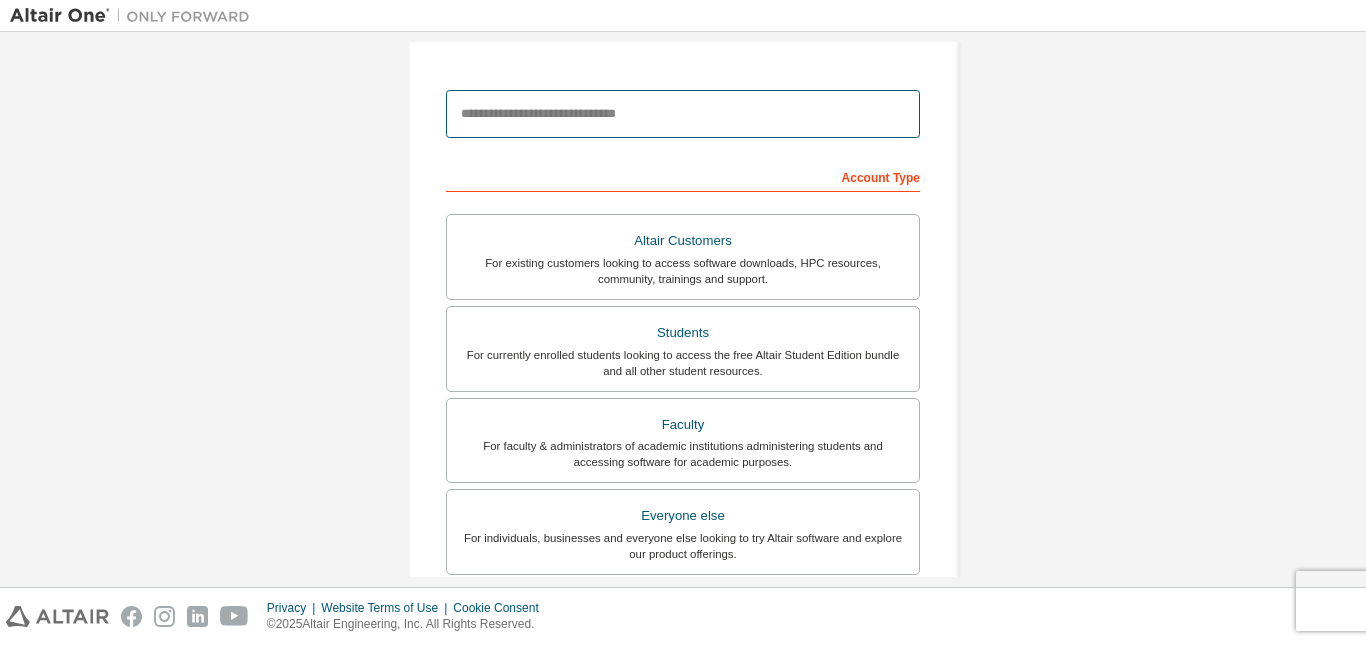 click at bounding box center [683, 114] 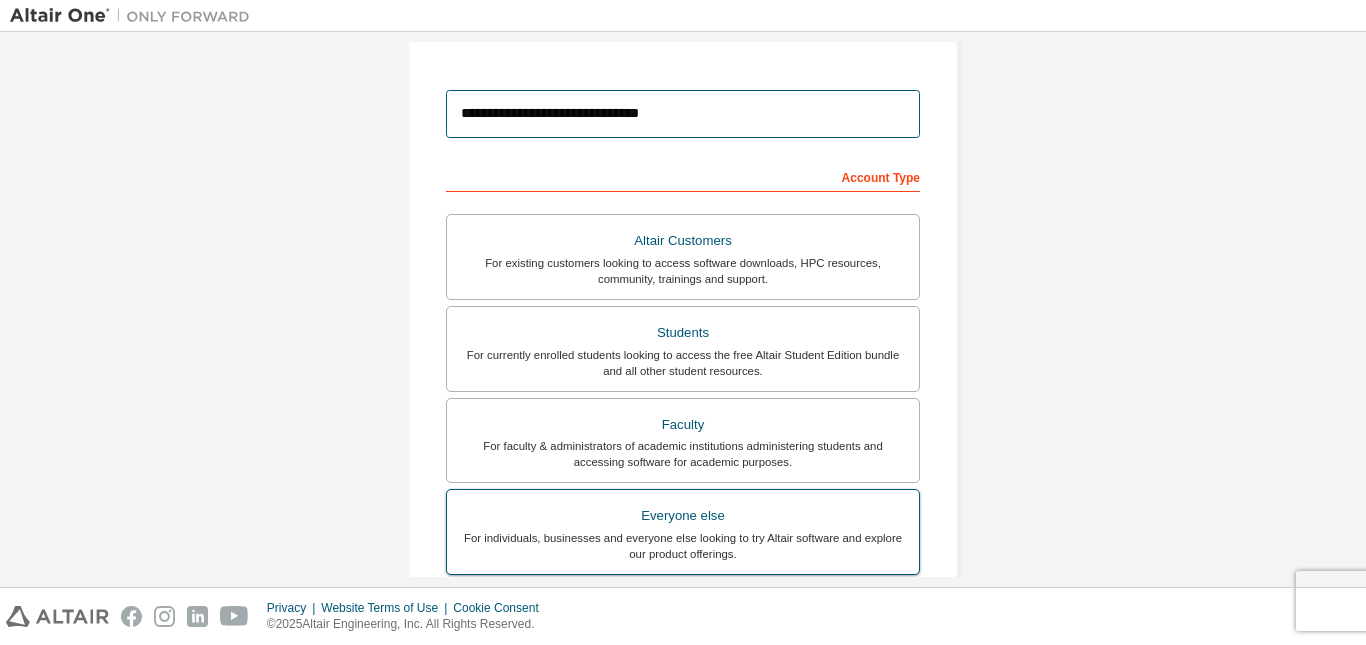 type on "**********" 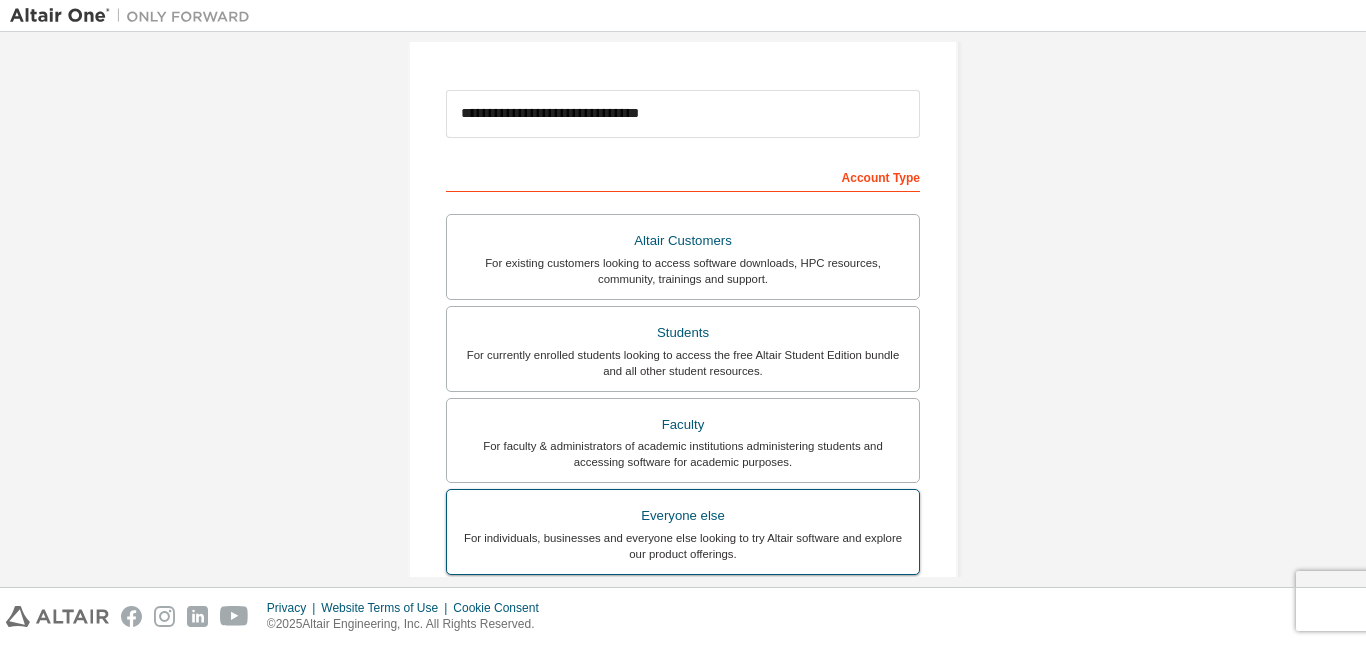 click on "For individuals, businesses and everyone else looking to try Altair software and explore our product offerings." at bounding box center (683, 546) 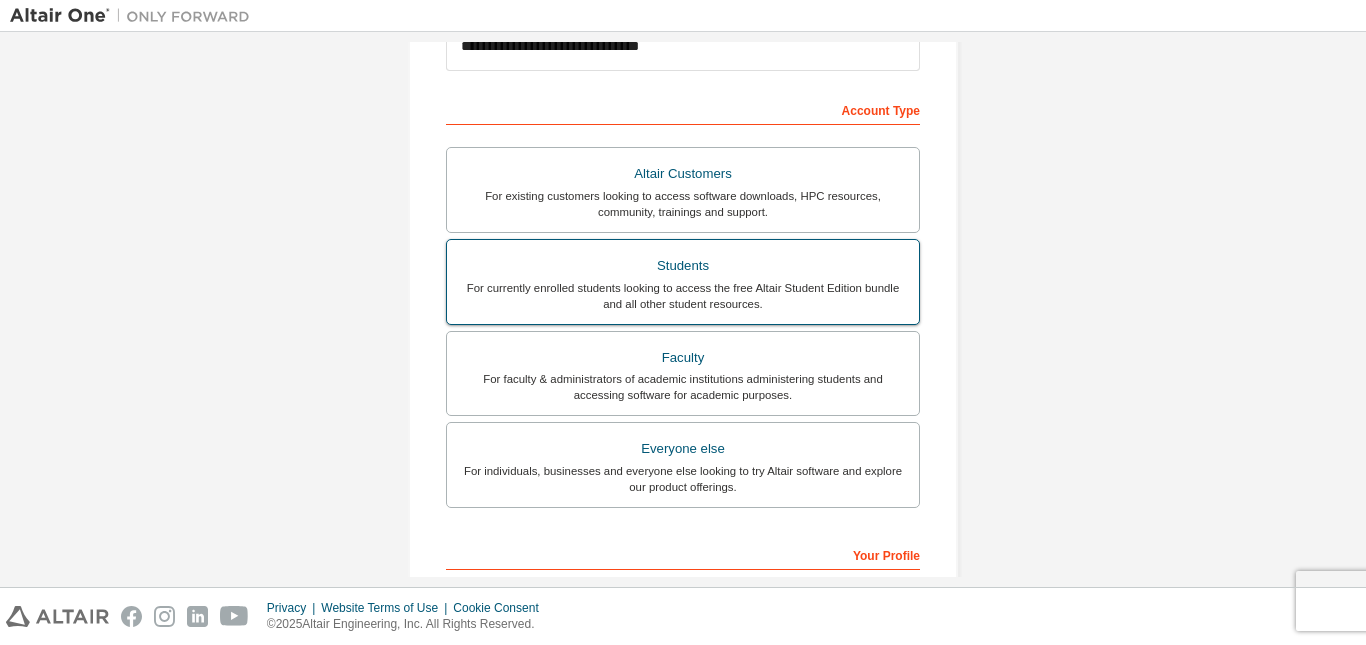 scroll, scrollTop: 300, scrollLeft: 0, axis: vertical 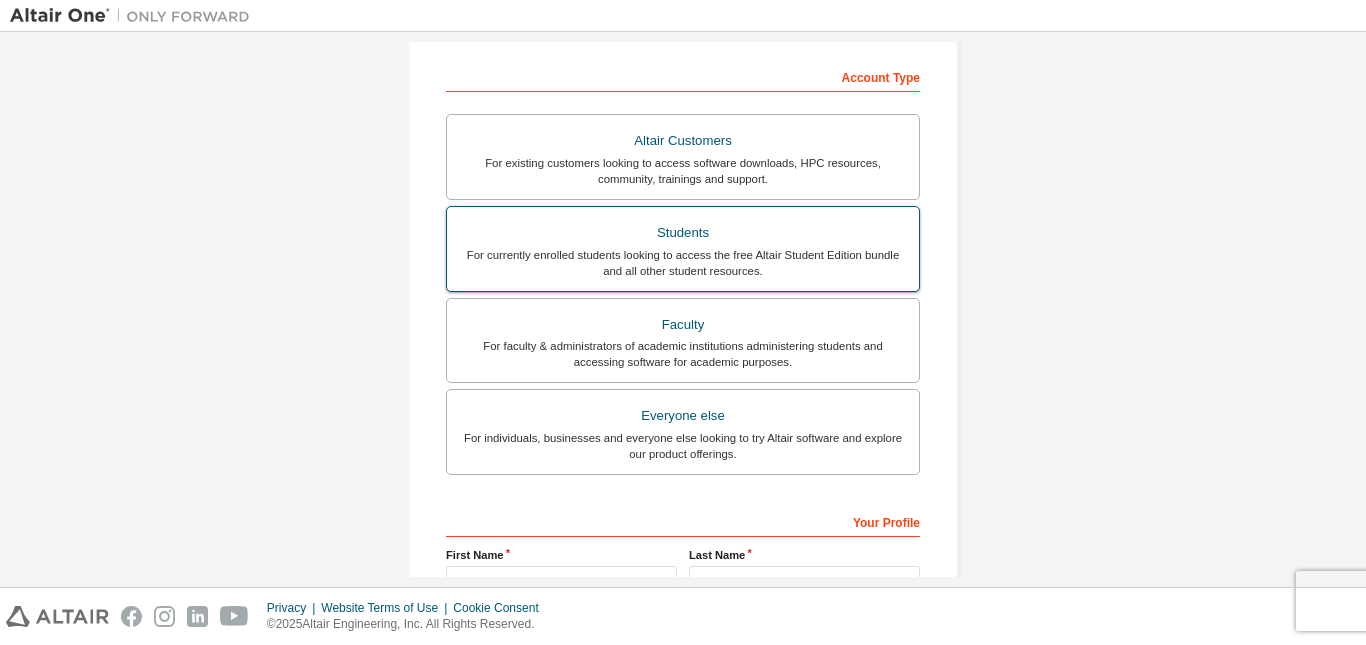 click on "Students For currently enrolled students looking to access the free Altair Student Edition bundle and all other student resources." at bounding box center (683, 249) 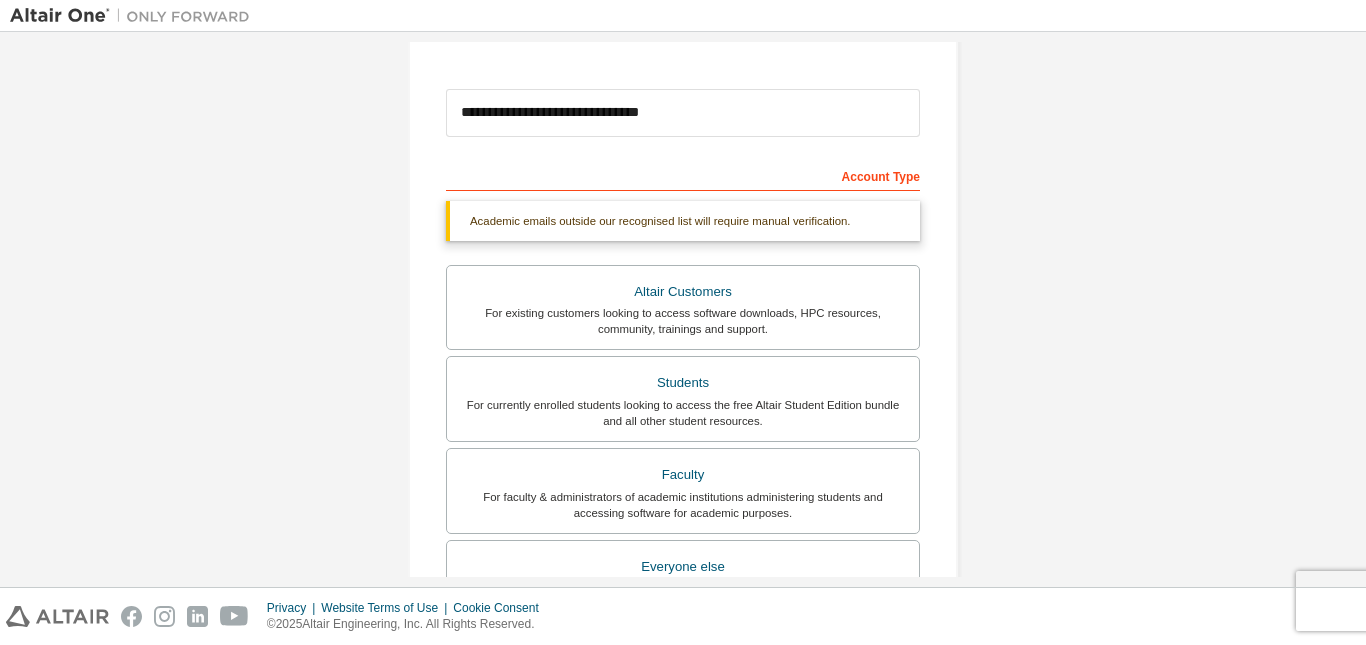 scroll, scrollTop: 200, scrollLeft: 0, axis: vertical 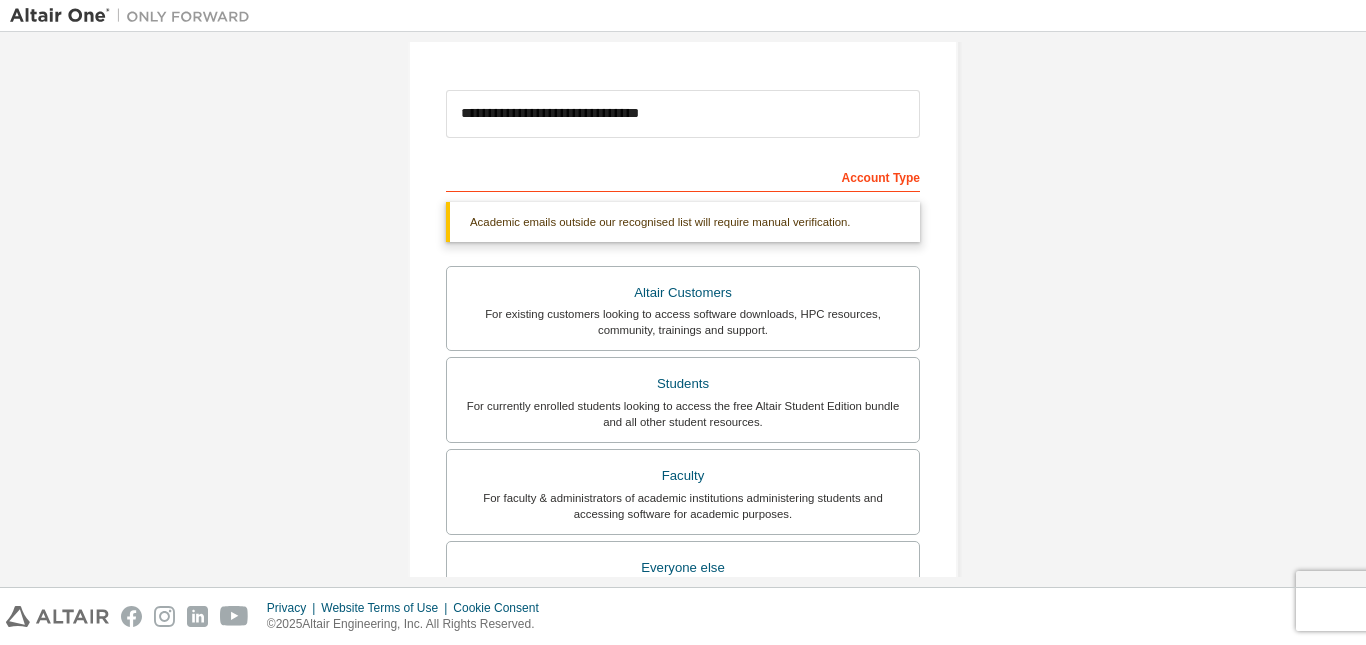 click on "Academic emails outside our recognised list will require manual verification." at bounding box center (683, 222) 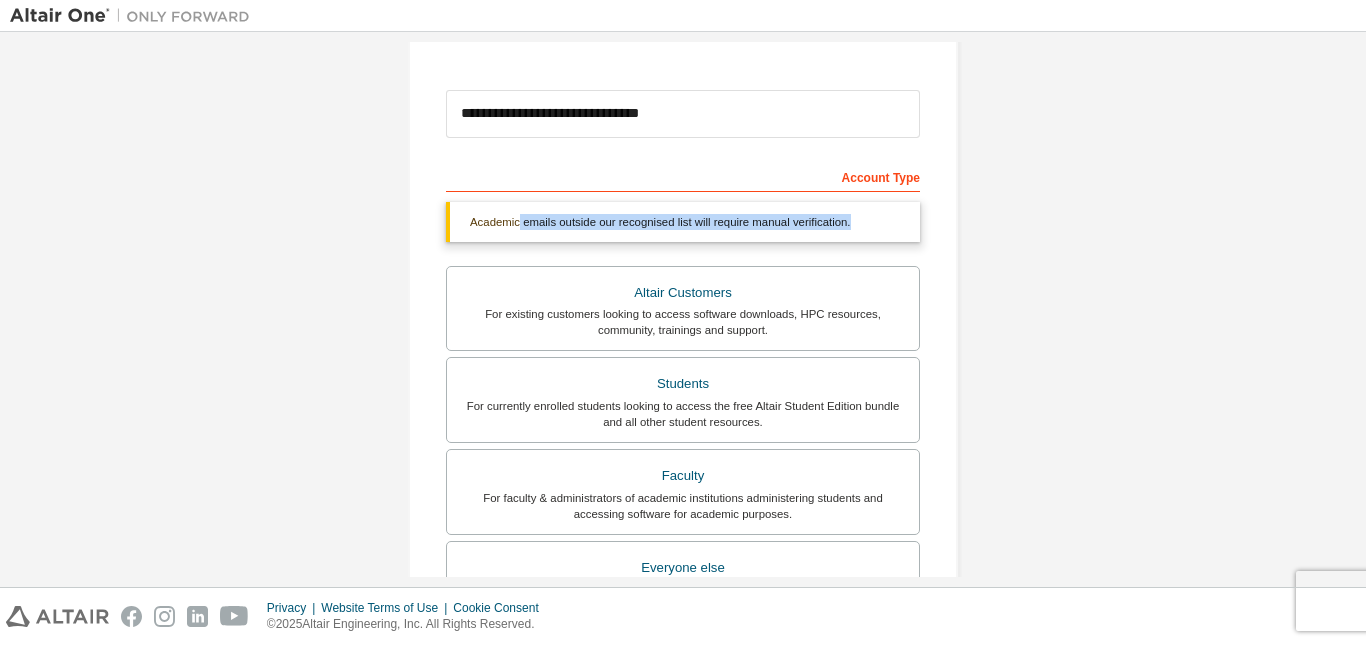 drag, startPoint x: 514, startPoint y: 222, endPoint x: 877, endPoint y: 229, distance: 363.06747 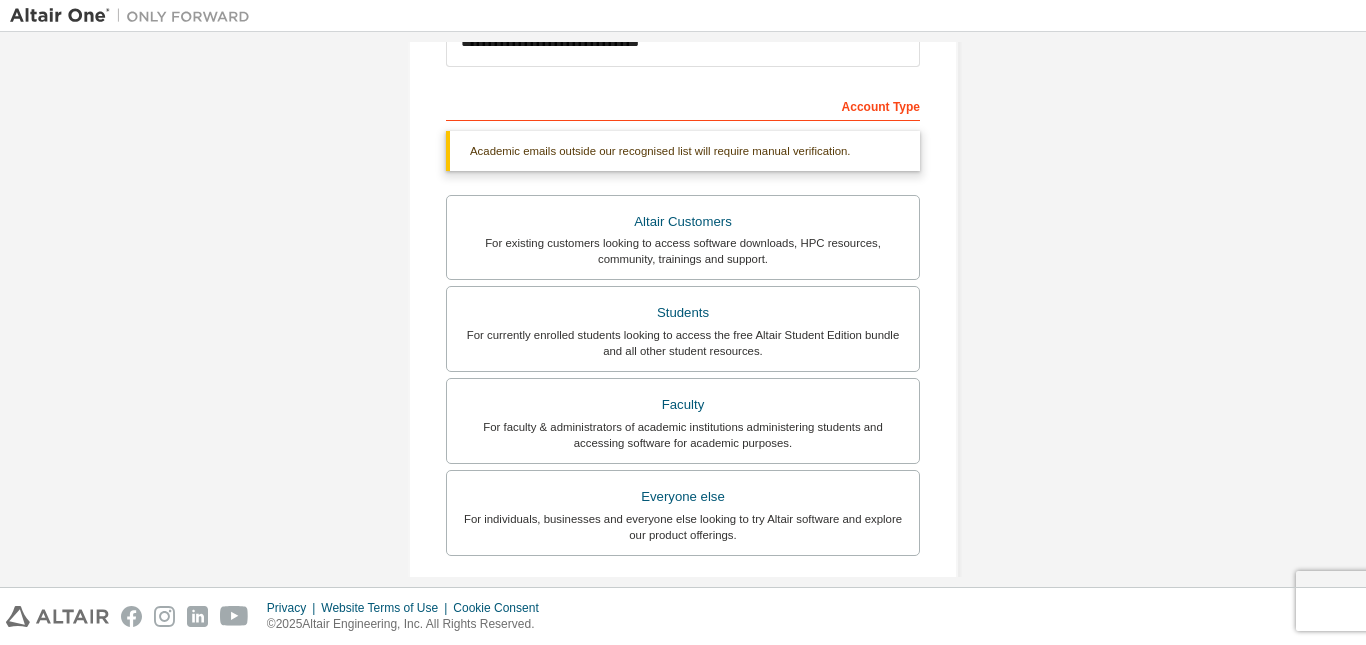 scroll, scrollTop: 300, scrollLeft: 0, axis: vertical 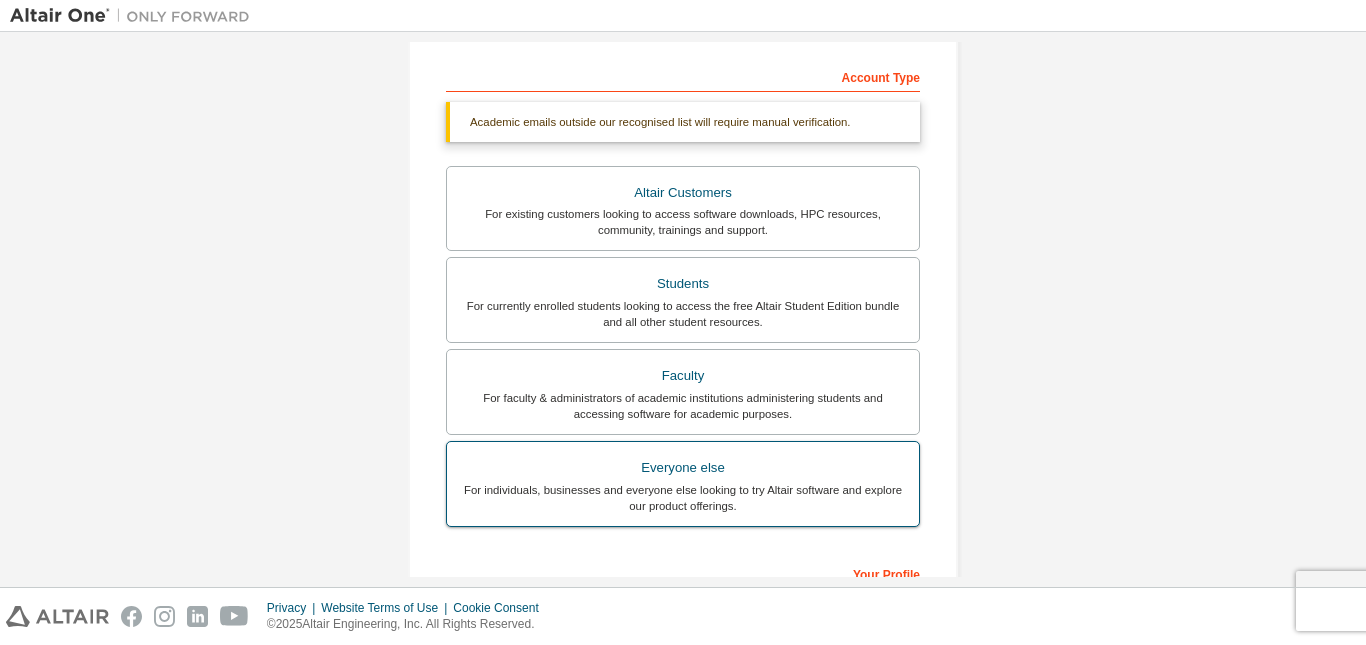 click on "For individuals, businesses and everyone else looking to try Altair software and explore our product offerings." at bounding box center (683, 498) 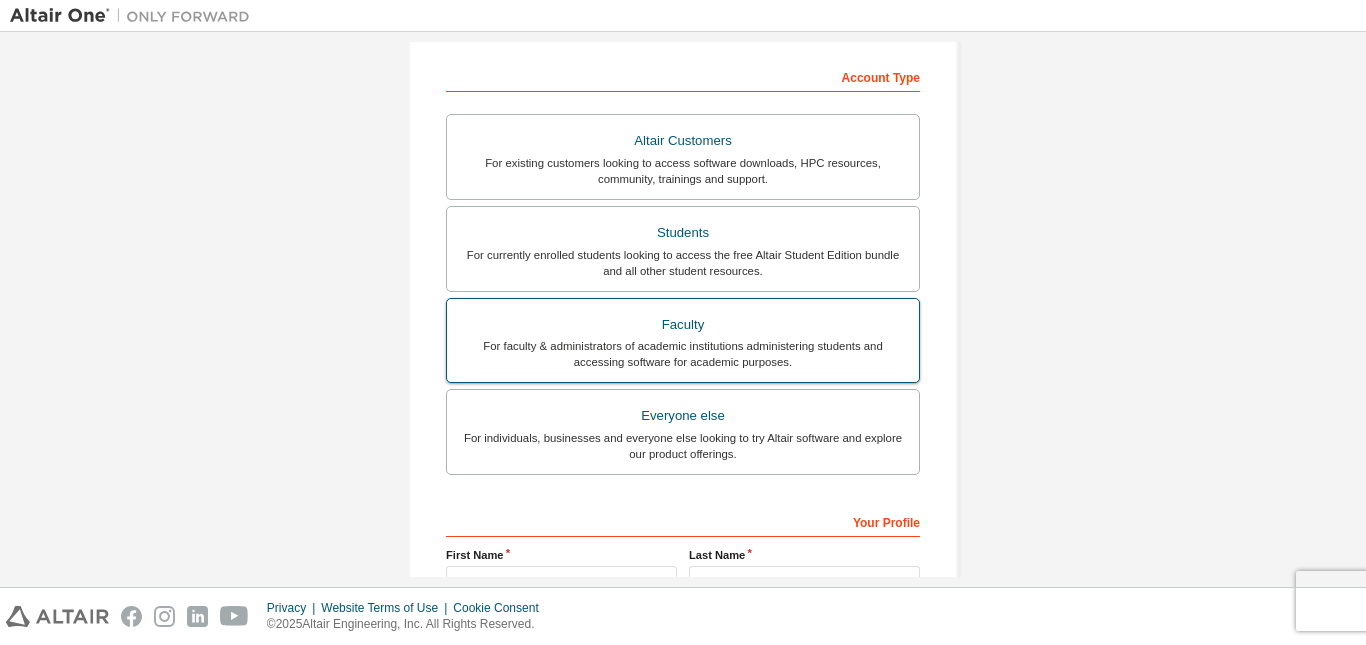 scroll, scrollTop: 200, scrollLeft: 0, axis: vertical 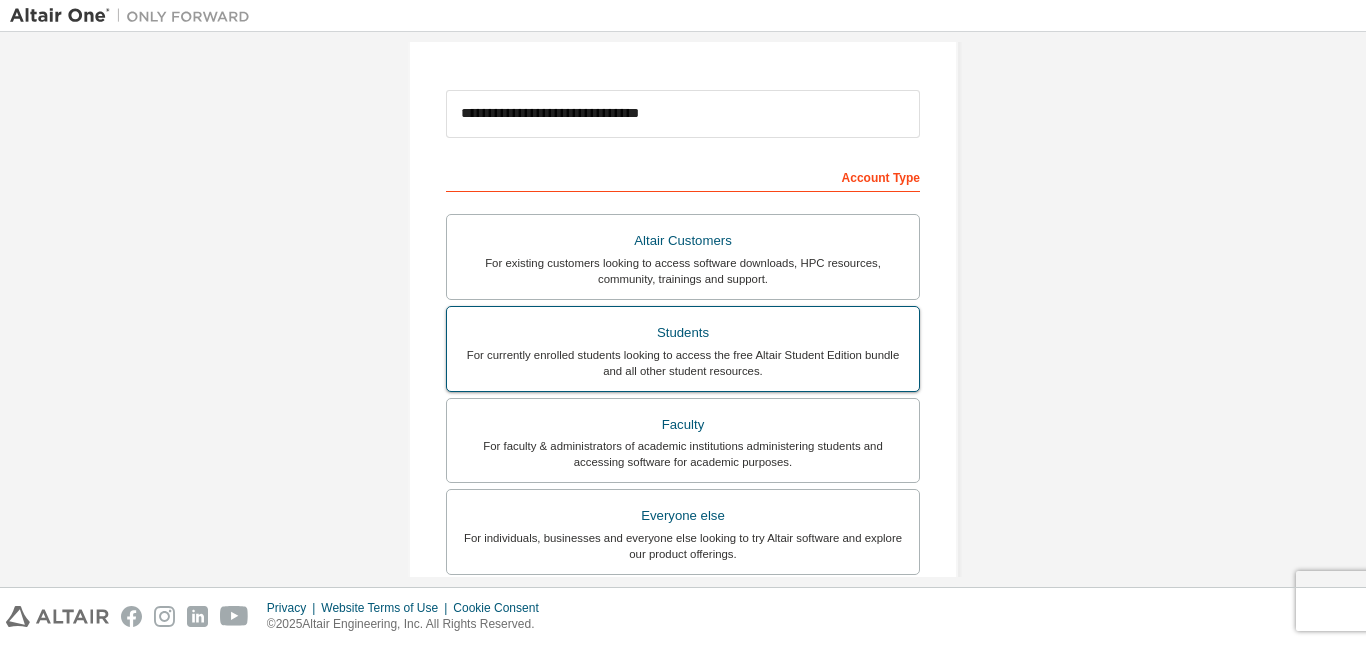click on "For currently enrolled students looking to access the free Altair Student Edition bundle and all other student resources." at bounding box center [683, 363] 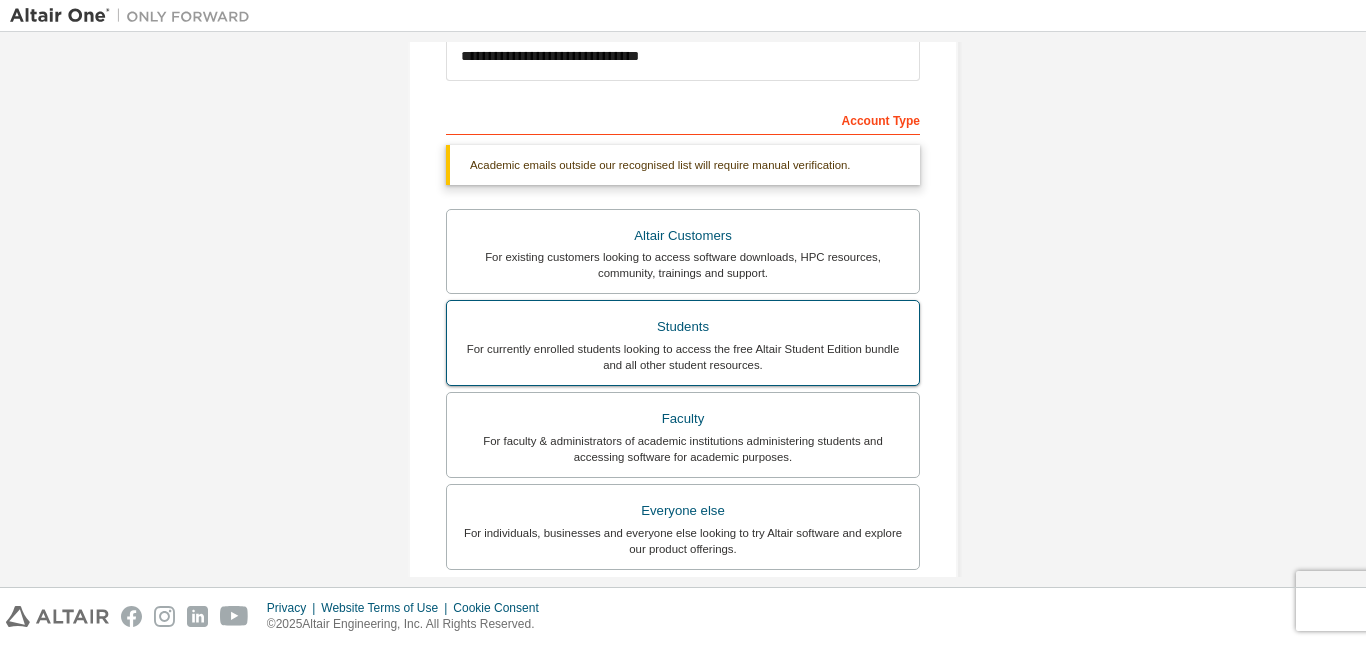 scroll, scrollTop: 300, scrollLeft: 0, axis: vertical 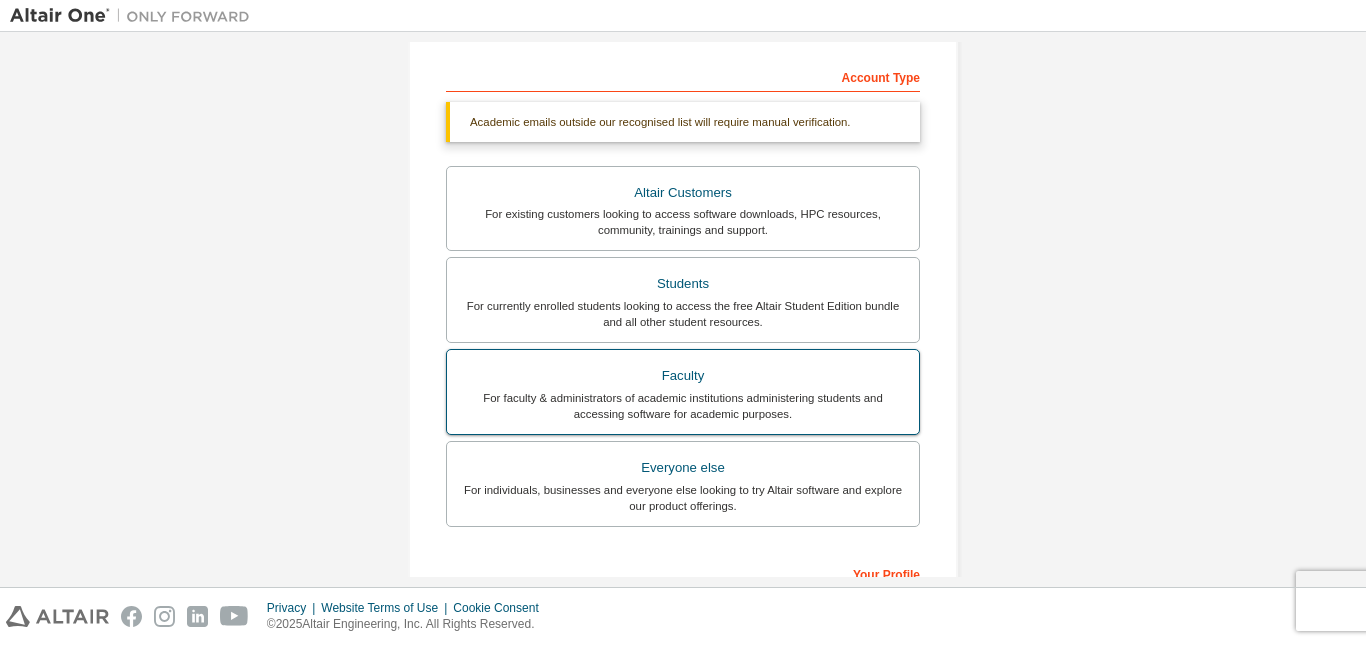 click on "For faculty & administrators of academic institutions administering students and accessing software for academic purposes." at bounding box center (683, 406) 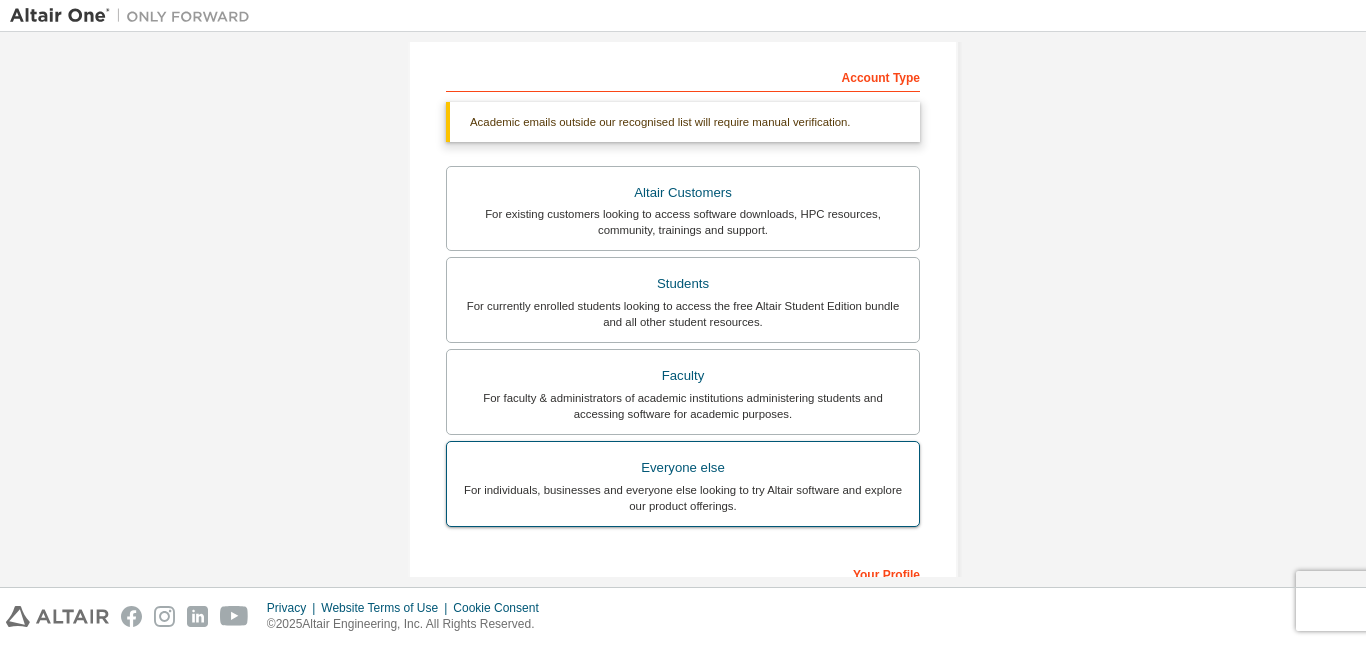 click on "Everyone else" at bounding box center [683, 468] 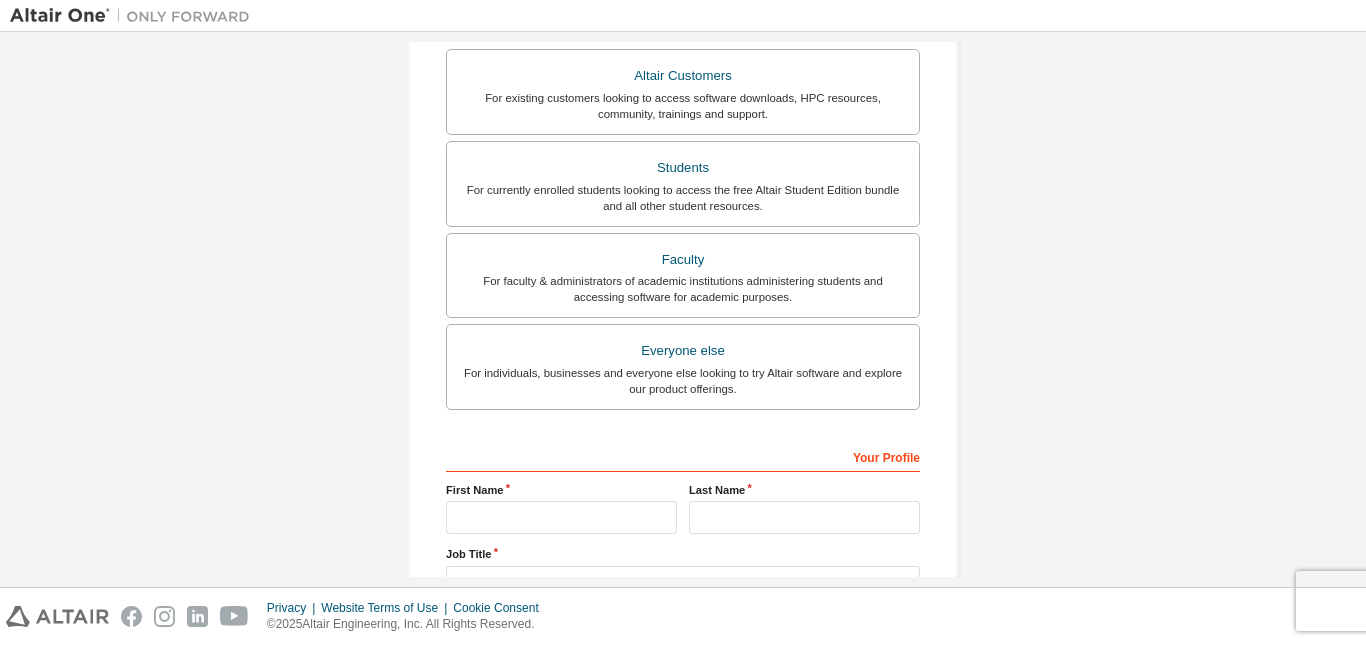 scroll, scrollTop: 524, scrollLeft: 0, axis: vertical 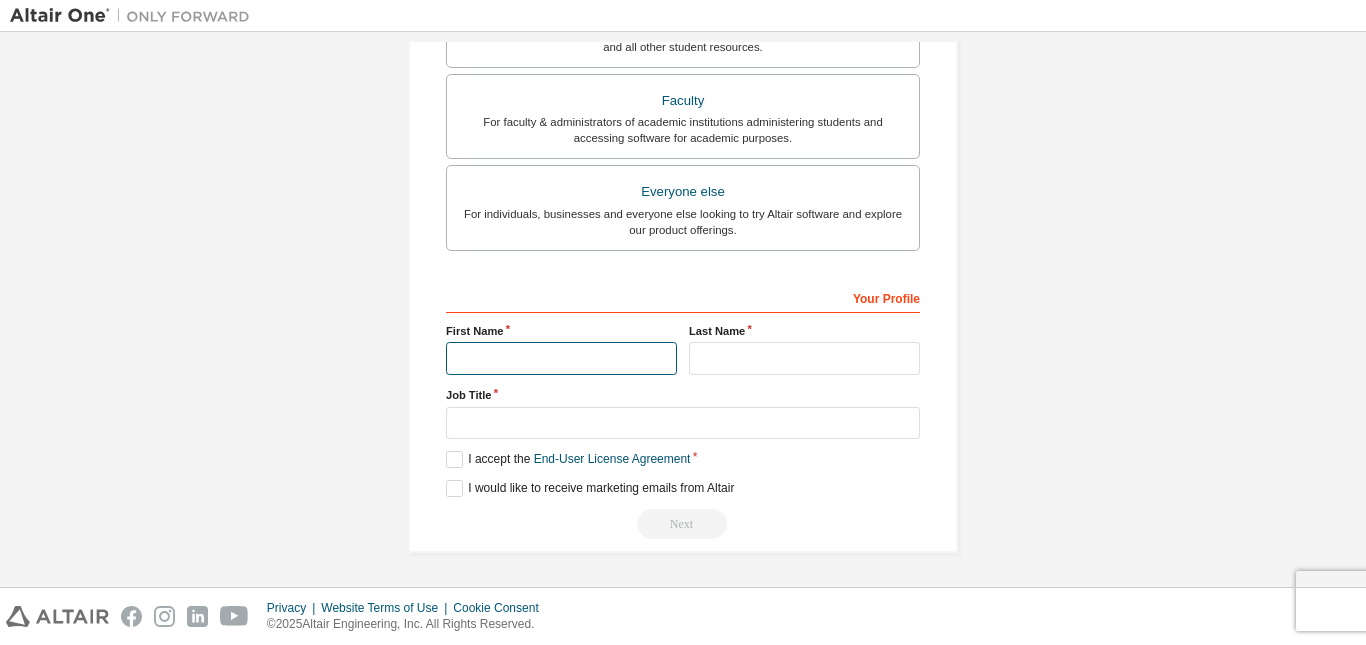 click at bounding box center (561, 358) 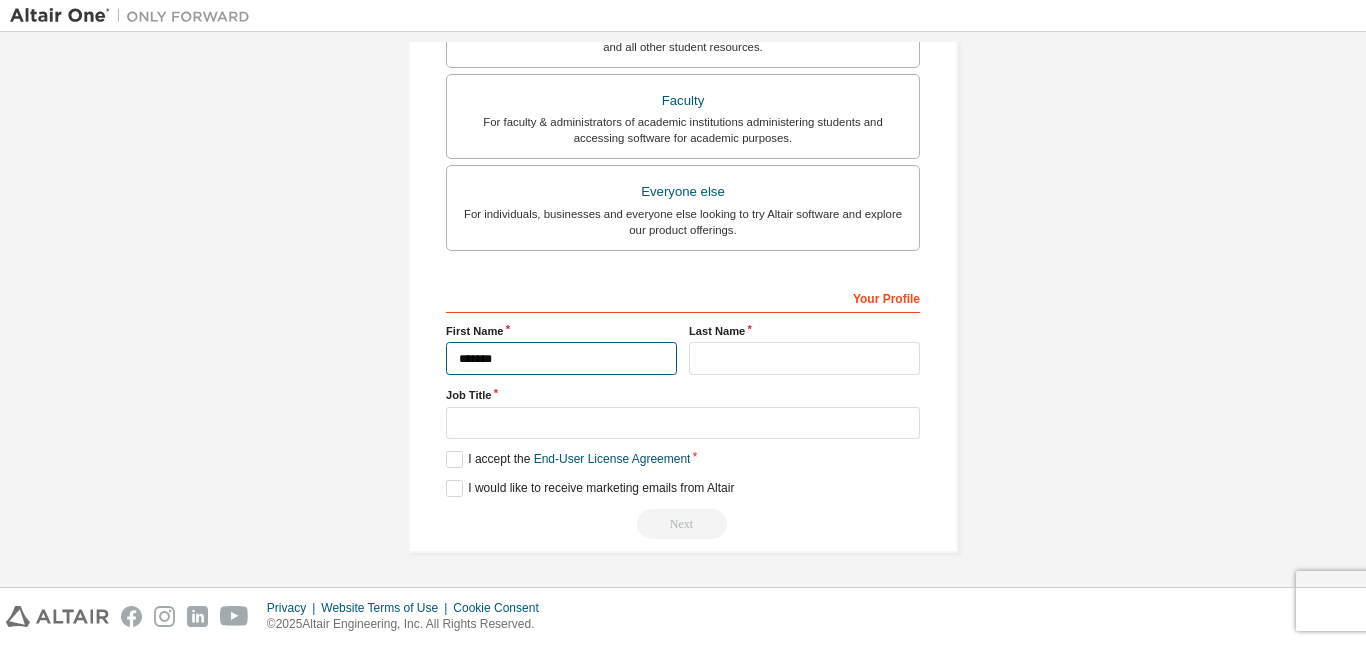 type on "*******" 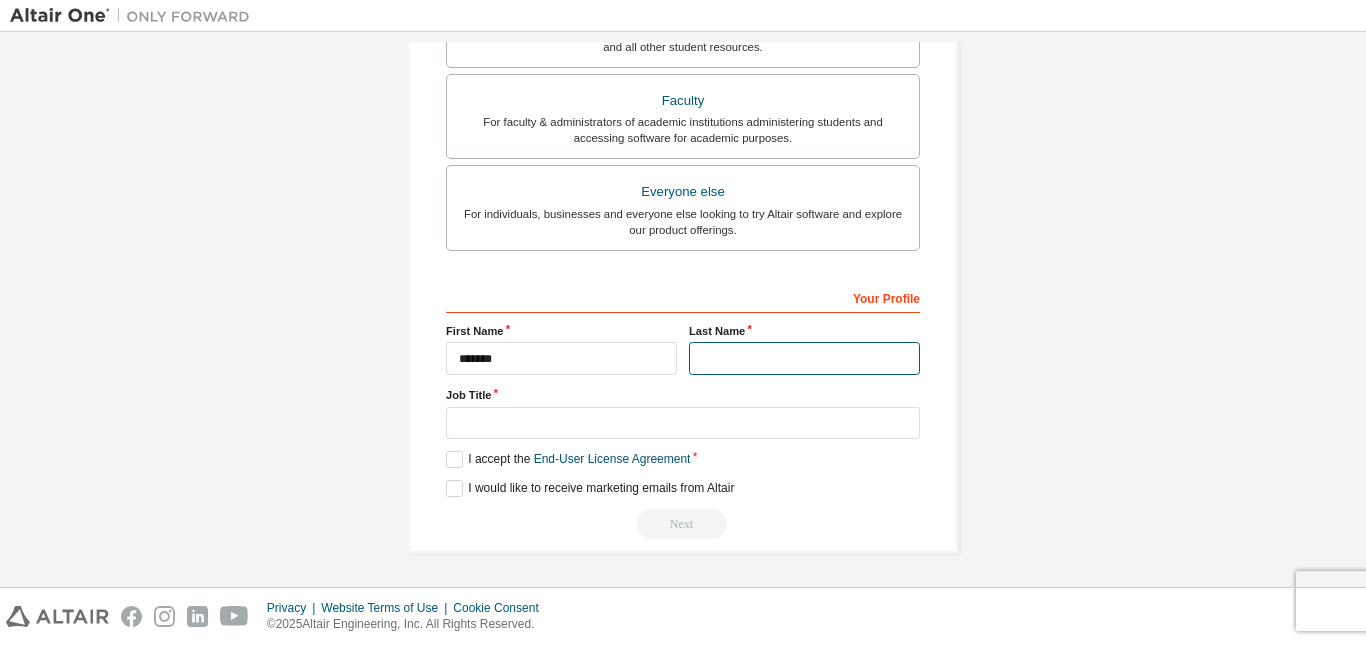 click at bounding box center (804, 358) 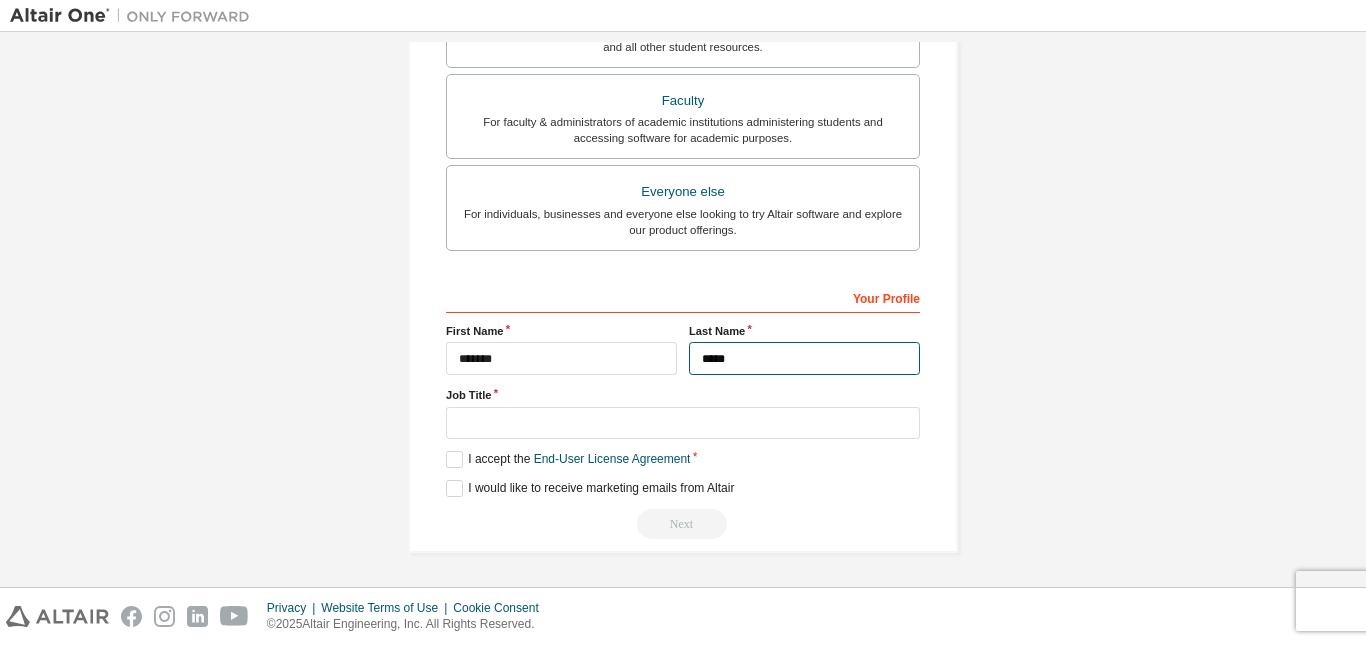 type on "*****" 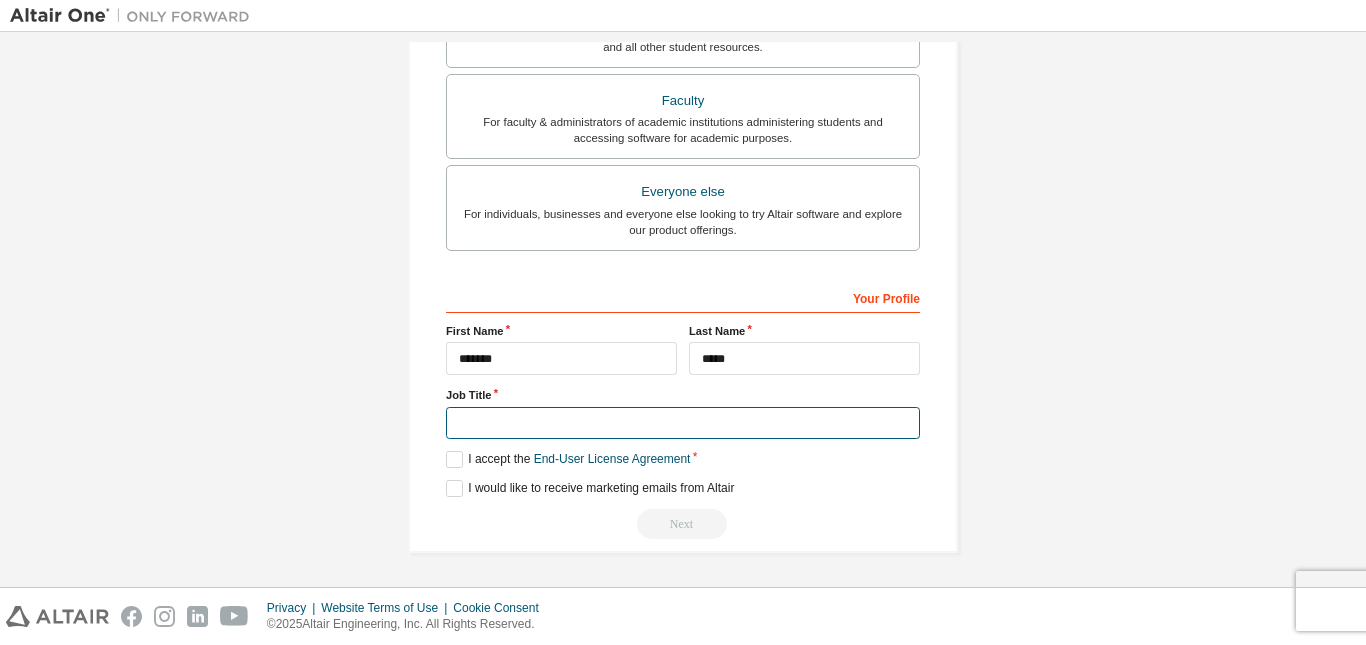 click at bounding box center [683, 423] 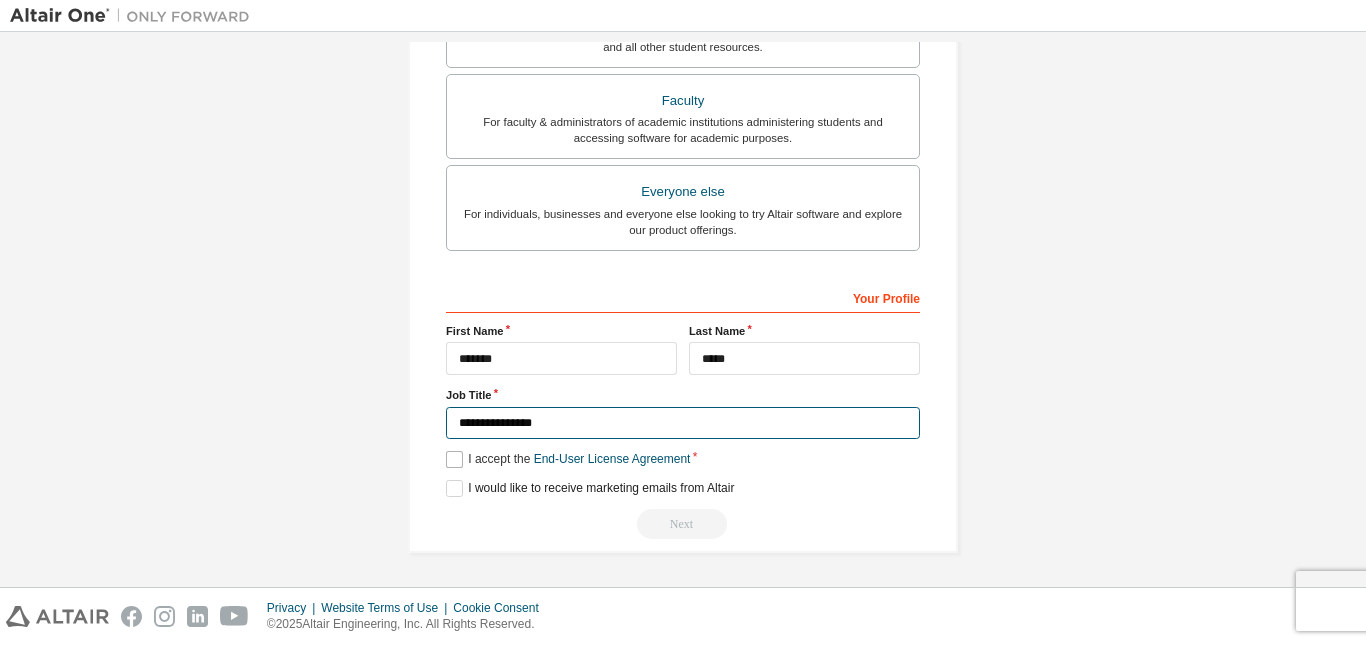 type on "**********" 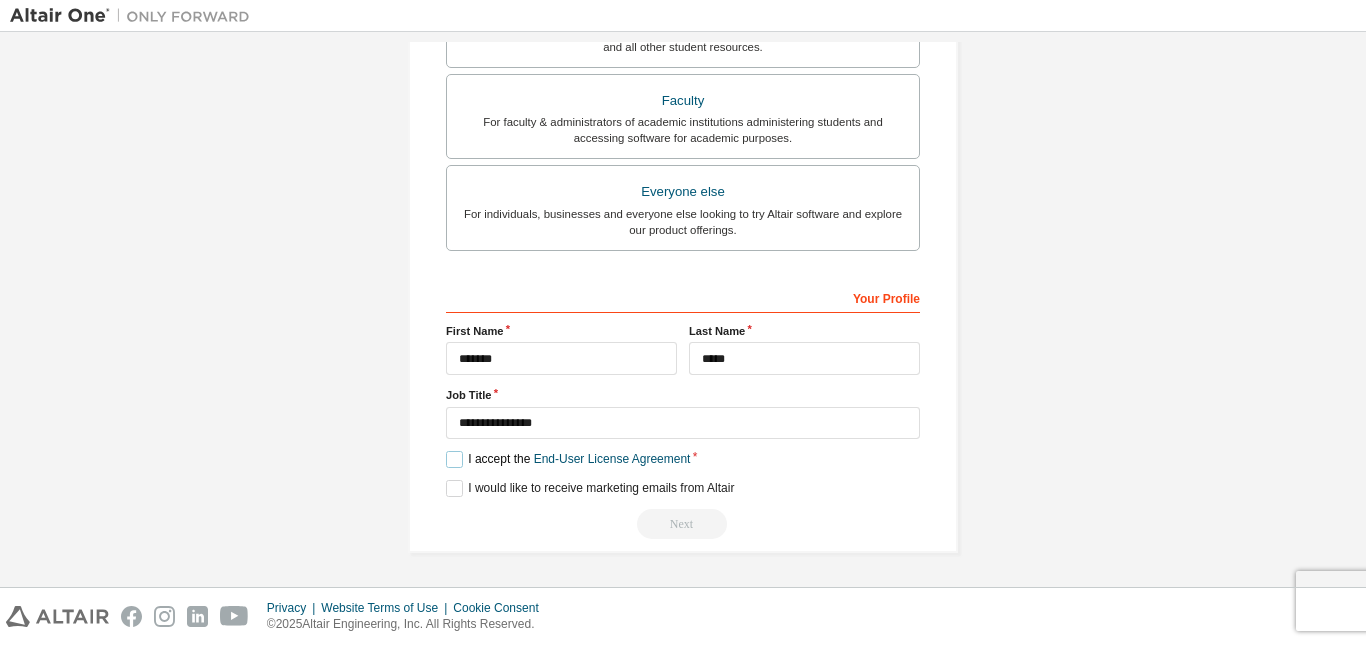 click on "I accept the    End-User License Agreement" at bounding box center [568, 459] 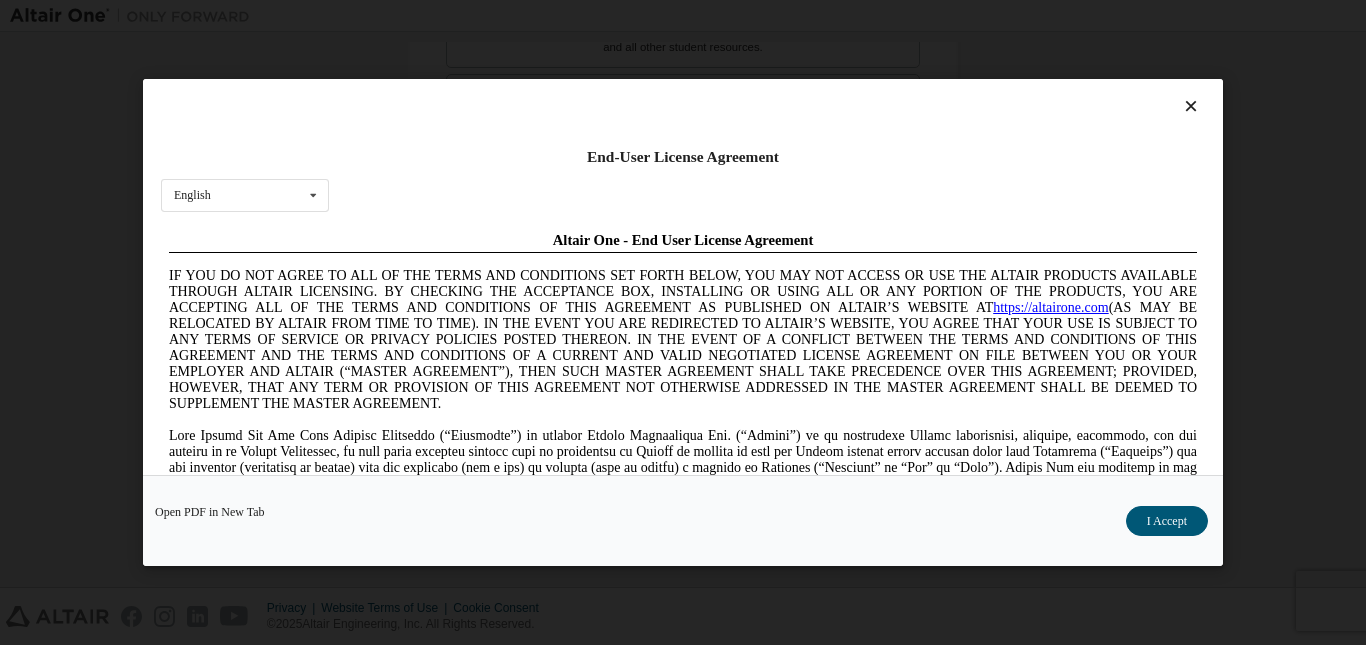 scroll, scrollTop: 0, scrollLeft: 0, axis: both 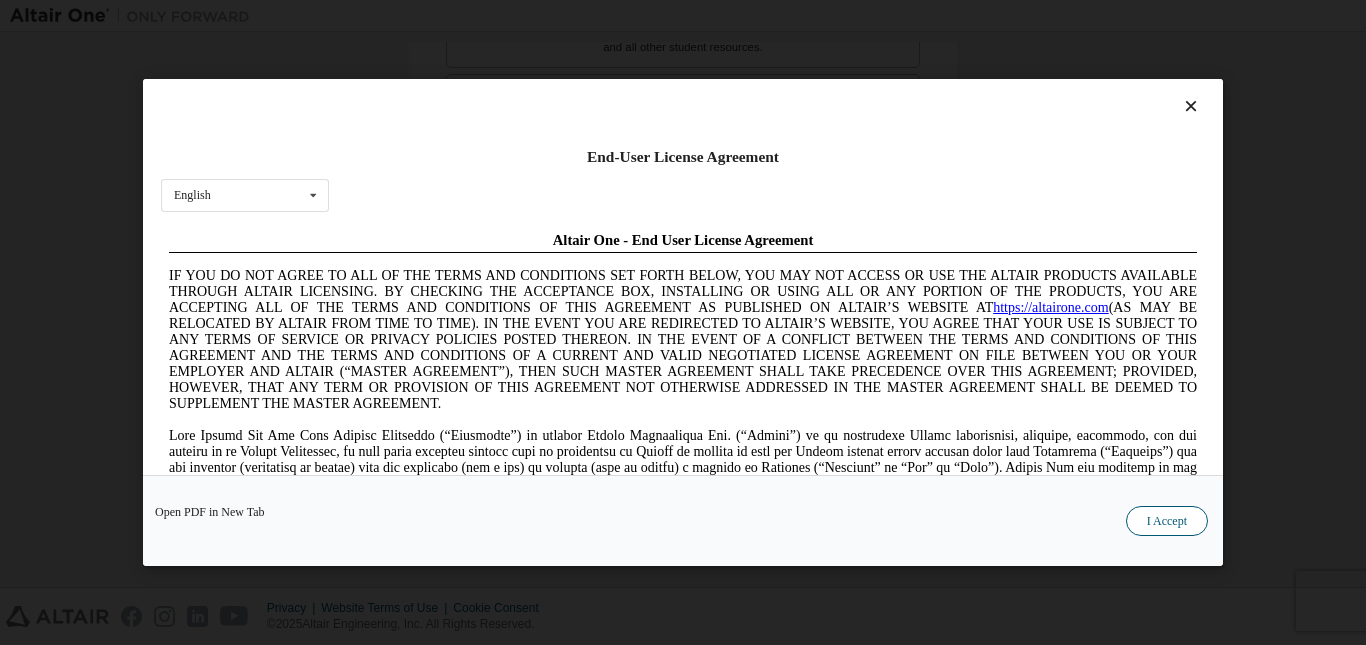 click on "I Accept" at bounding box center (1167, 521) 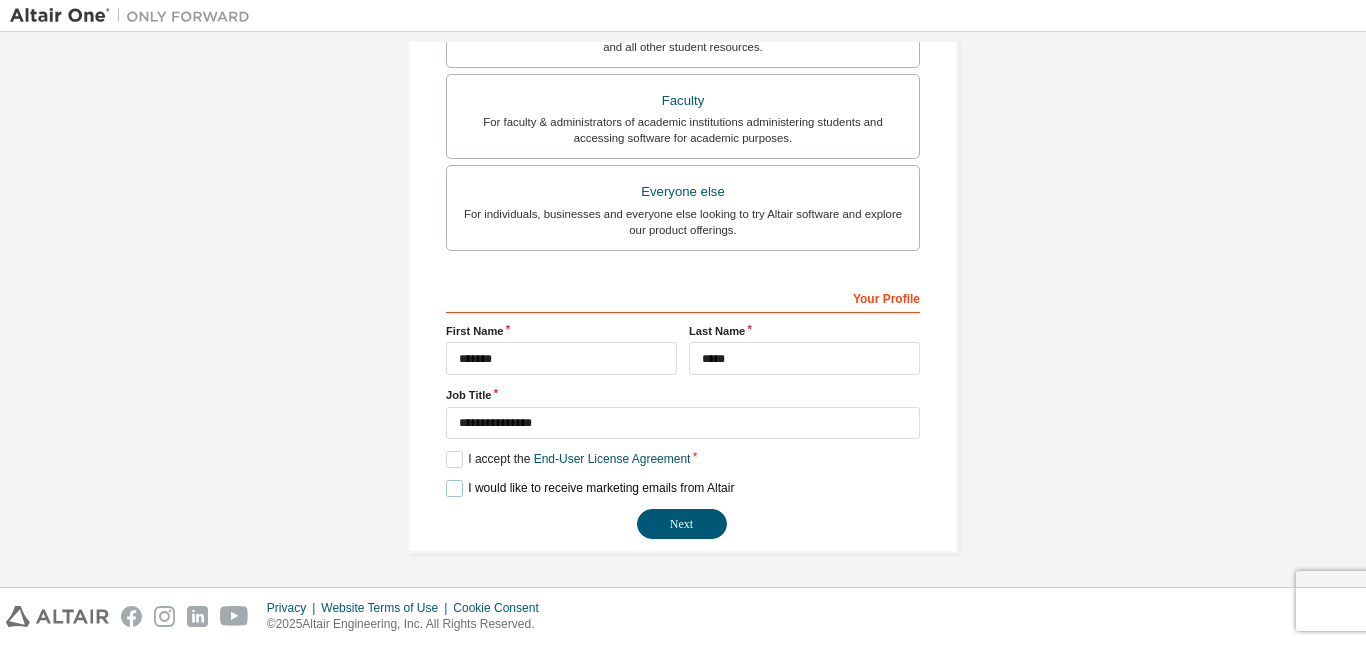 click on "I would like to receive marketing emails from Altair" at bounding box center (590, 488) 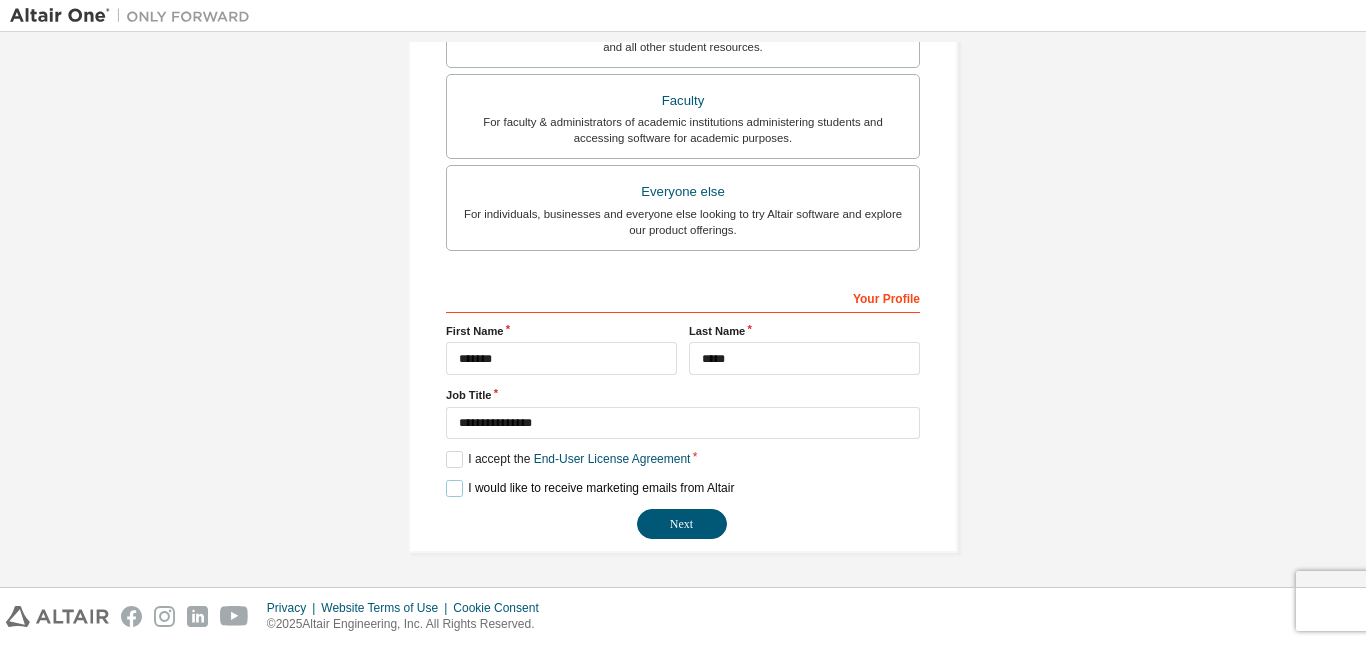 click on "I would like to receive marketing emails from Altair" at bounding box center (590, 488) 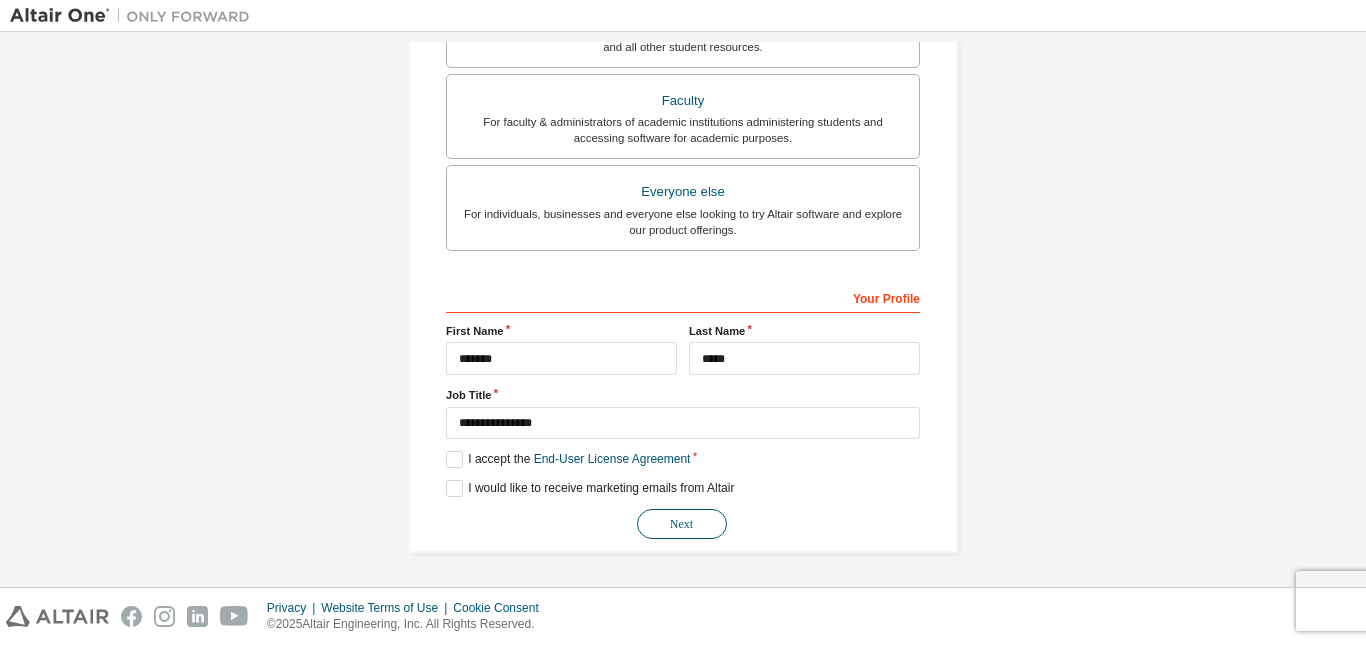 click on "Next" at bounding box center (682, 524) 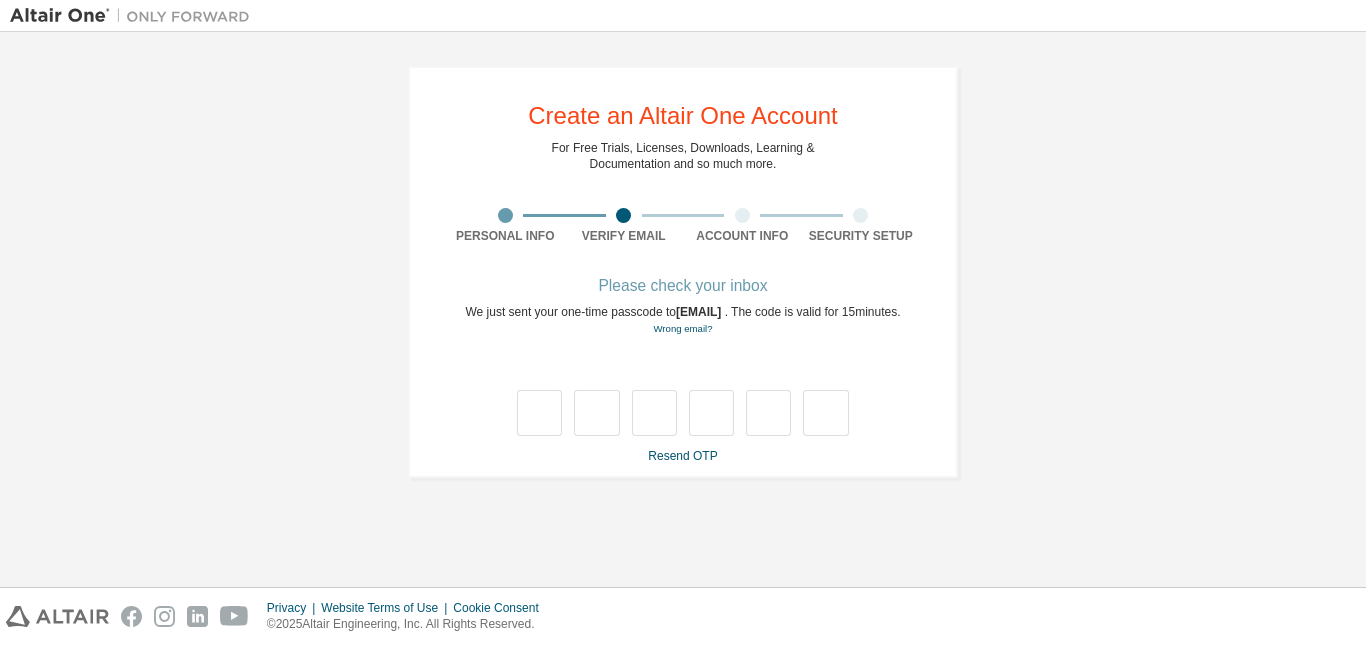 scroll, scrollTop: 0, scrollLeft: 0, axis: both 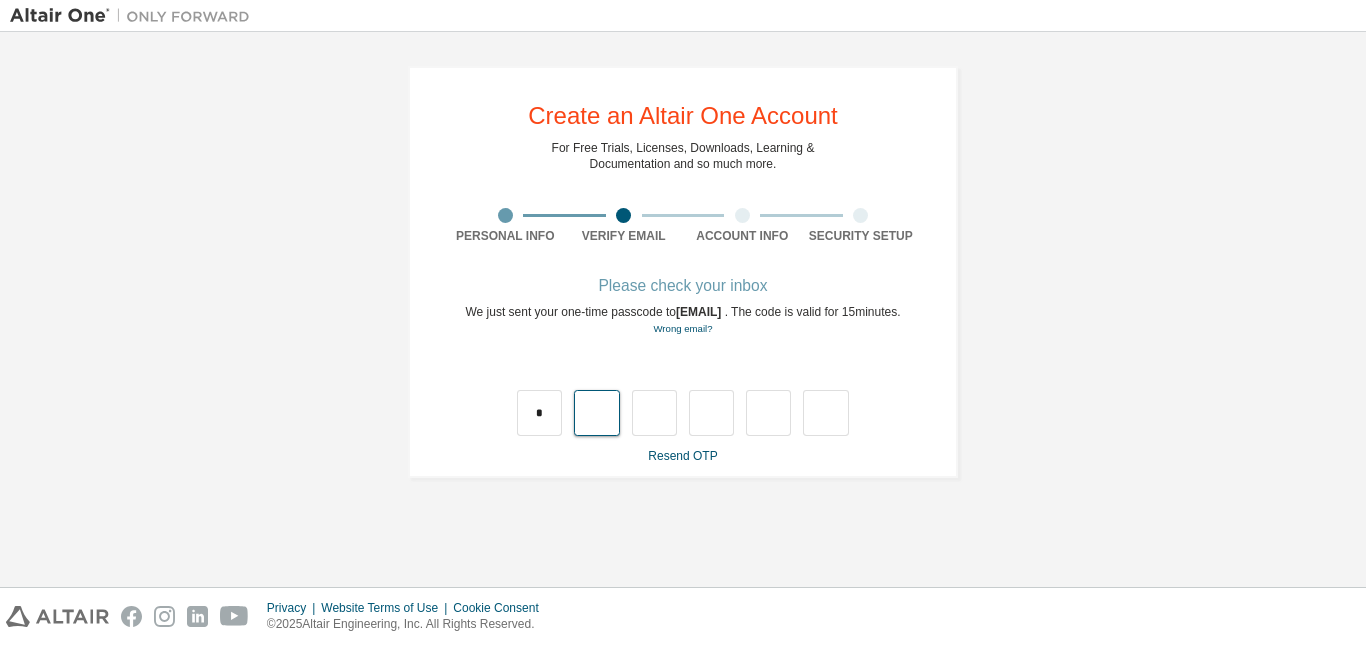 type on "*" 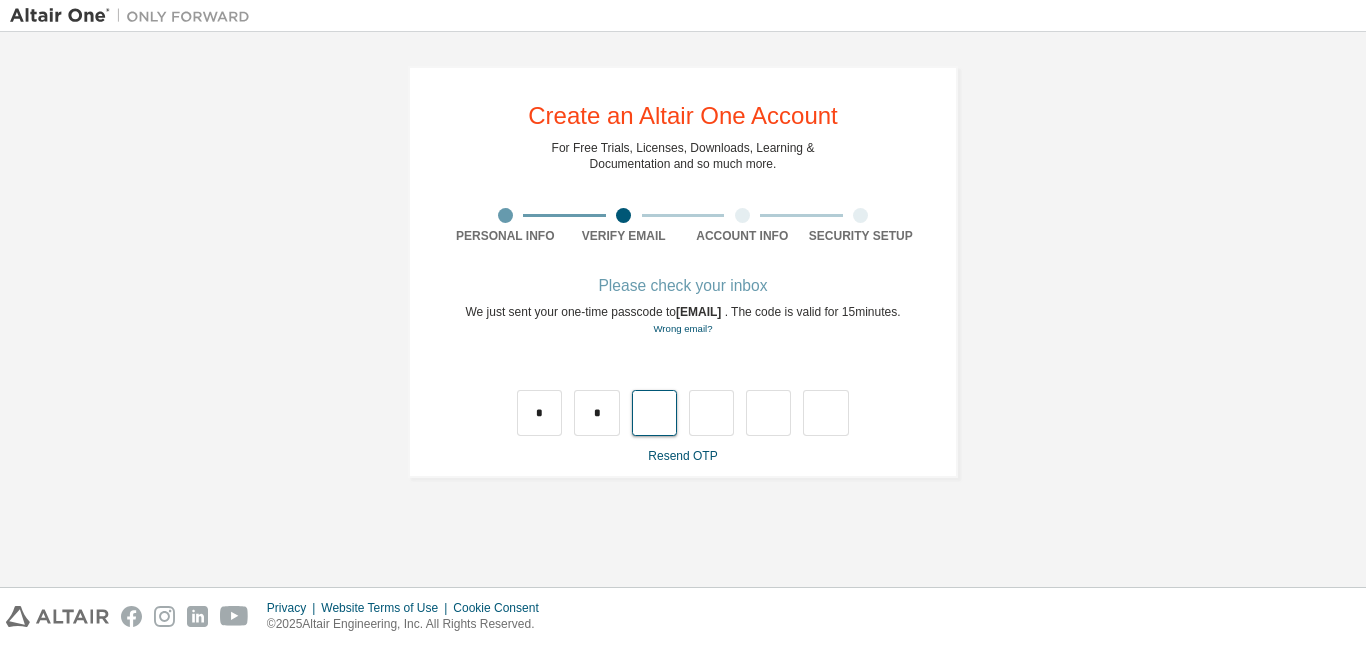 type on "*" 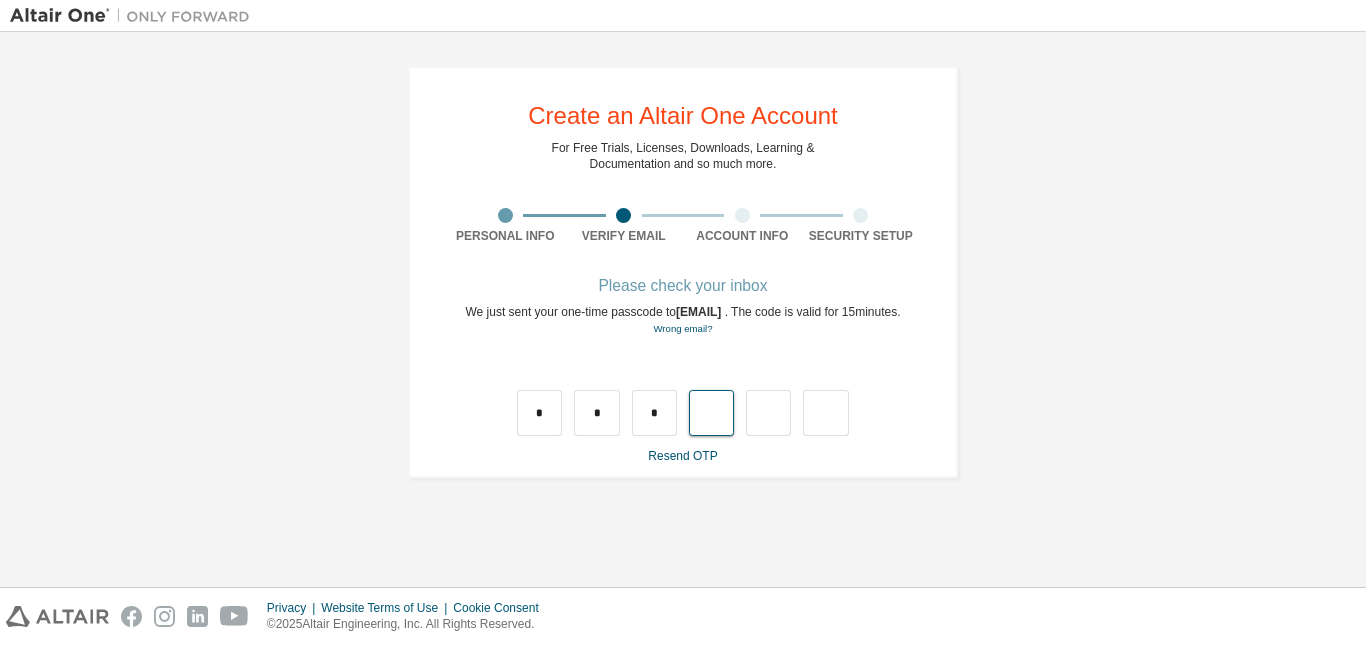 type on "*" 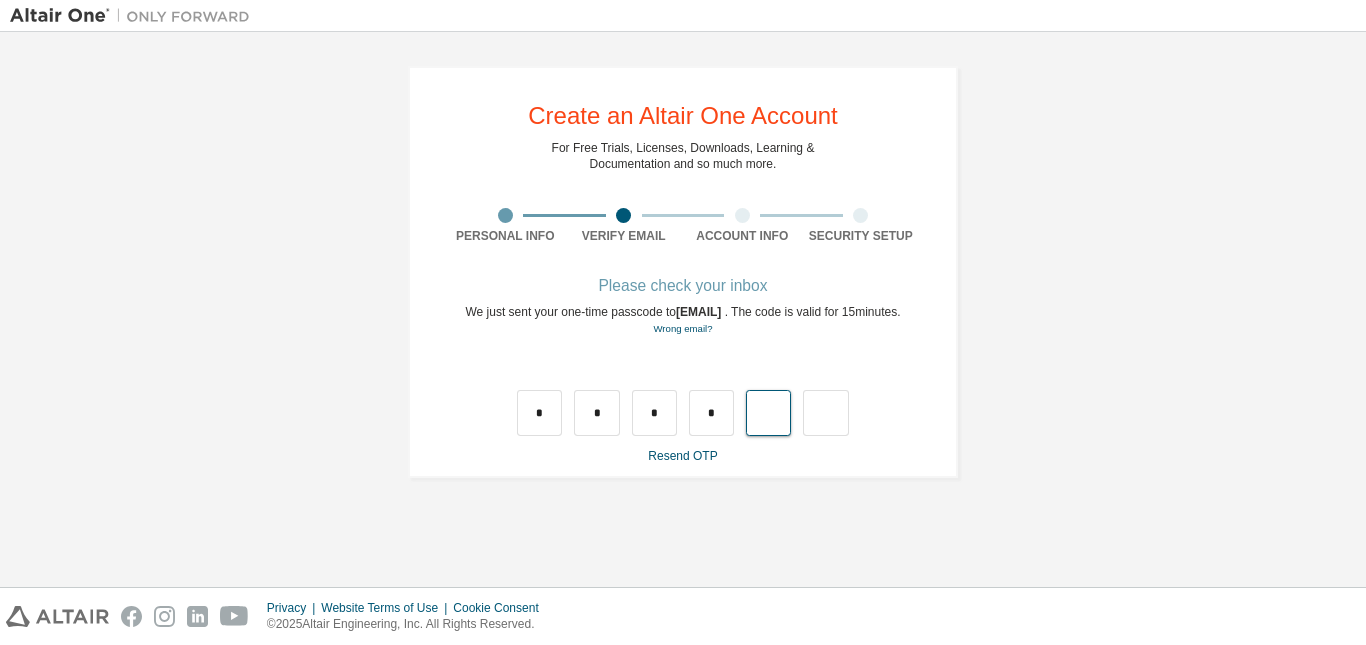 type on "*" 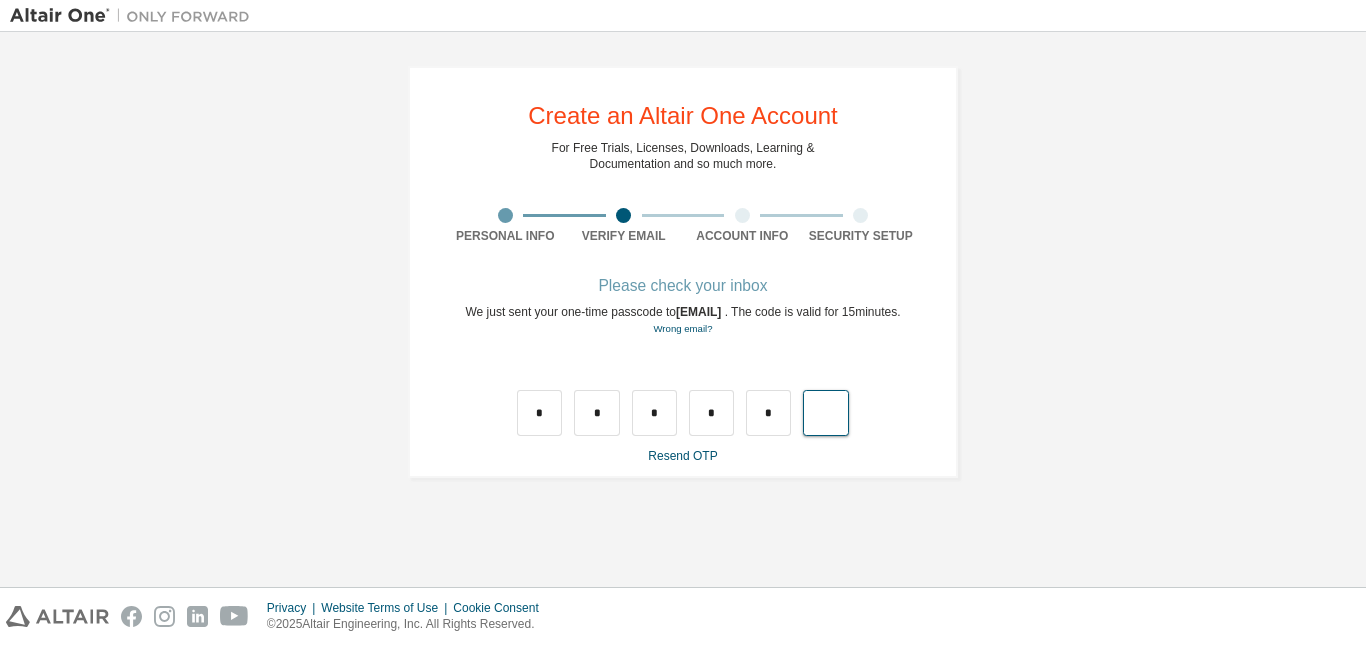 type on "*" 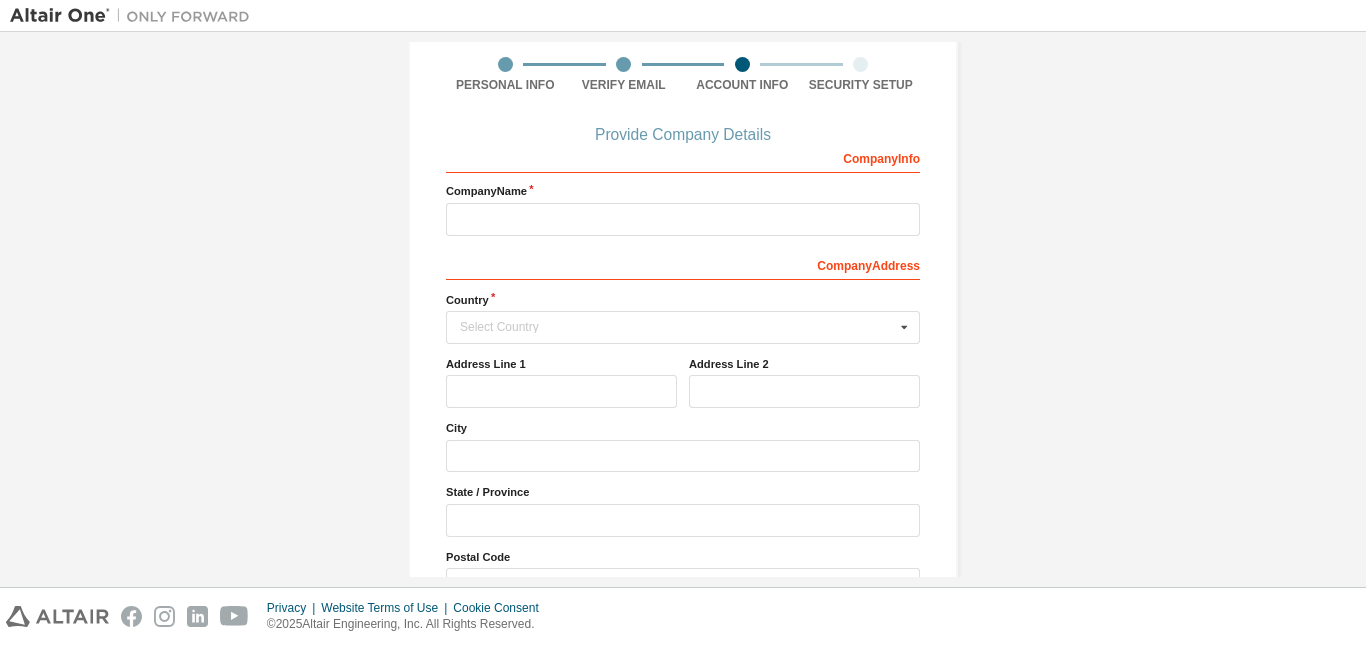 scroll, scrollTop: 269, scrollLeft: 0, axis: vertical 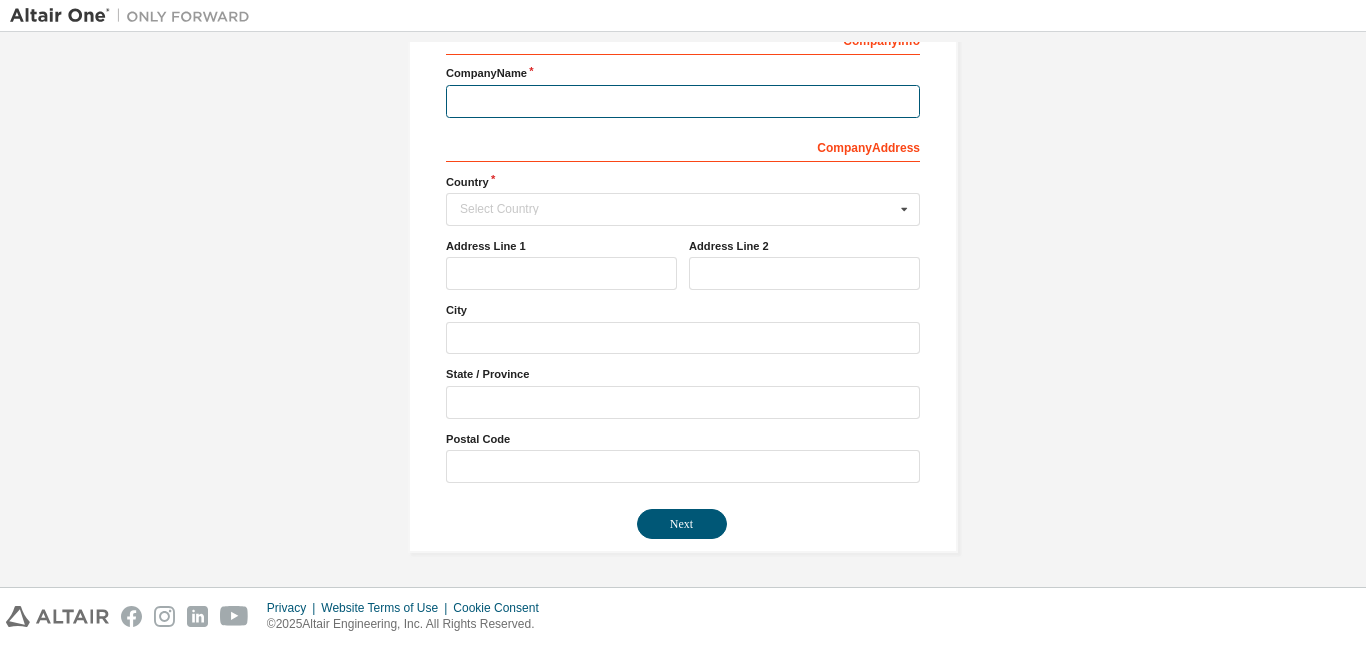 click at bounding box center (683, 101) 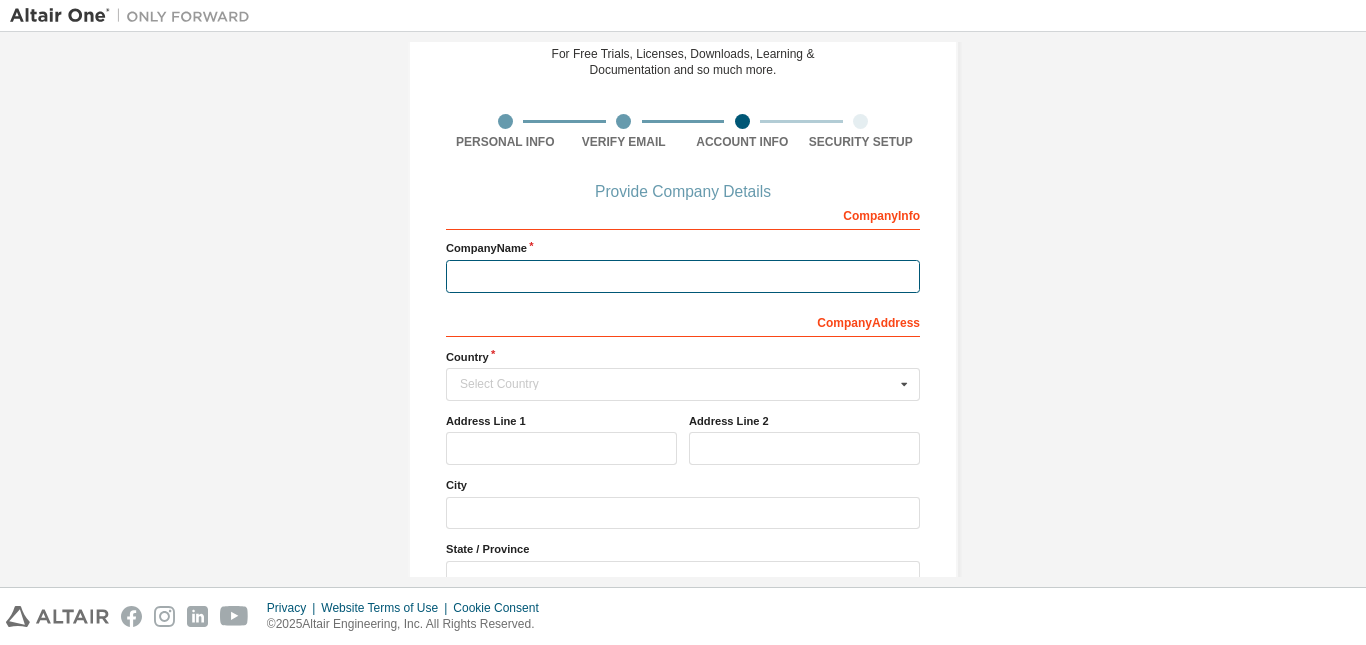 scroll, scrollTop: 93, scrollLeft: 0, axis: vertical 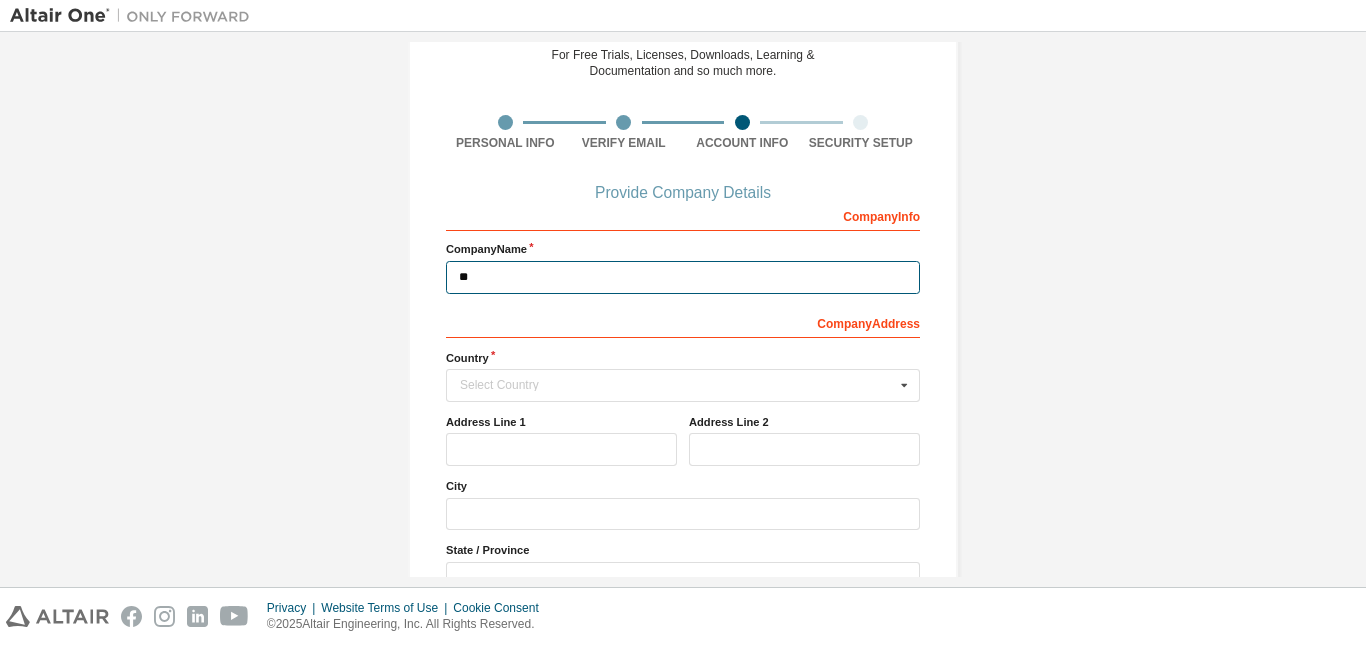 type on "*" 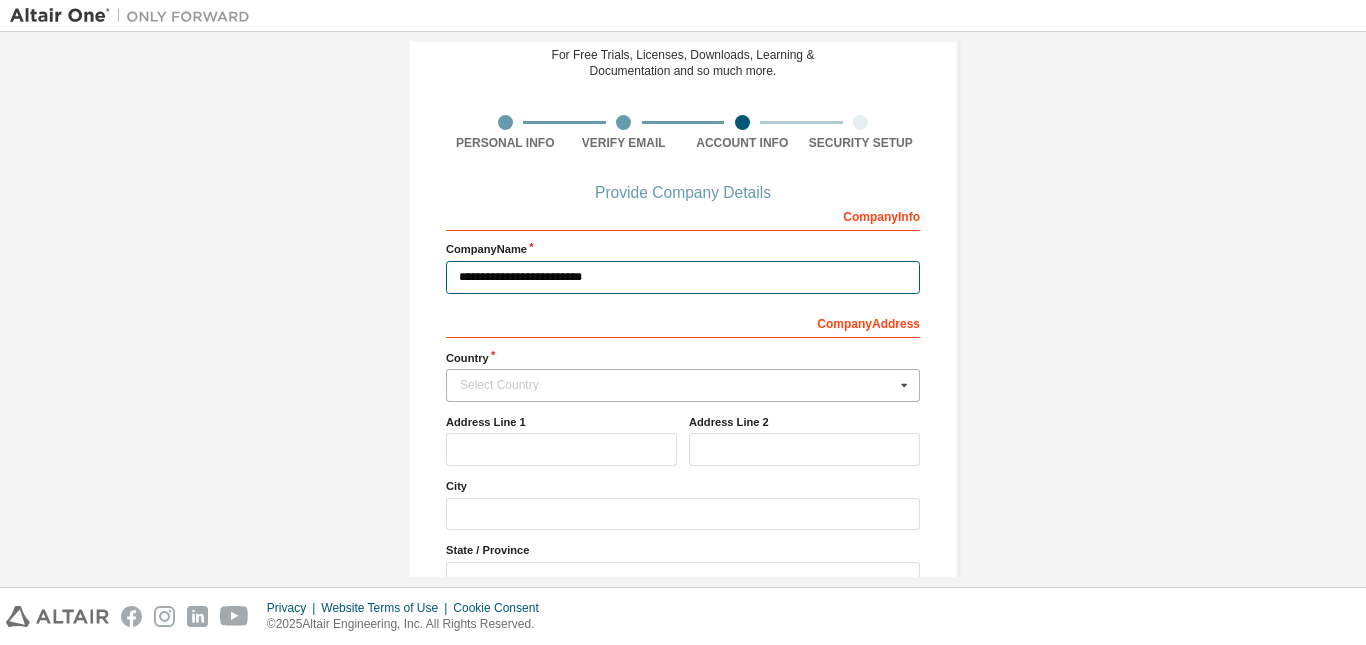 type on "**********" 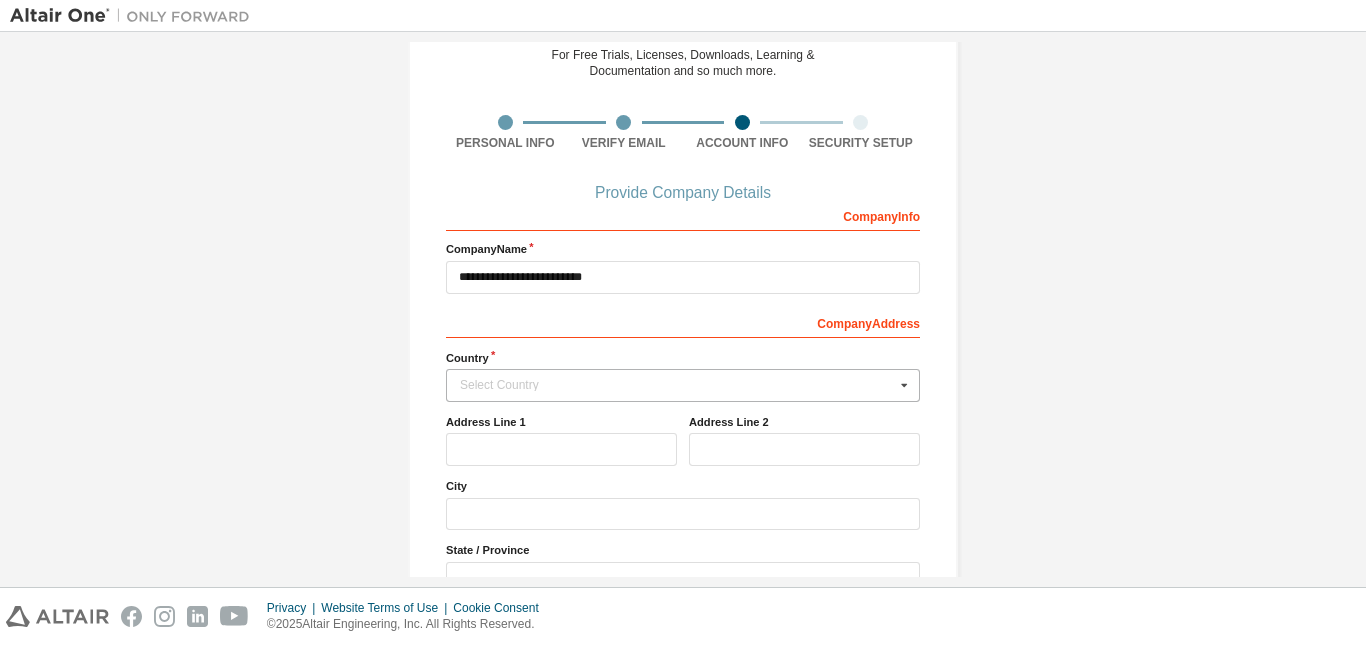 click on "Select Country" at bounding box center [677, 385] 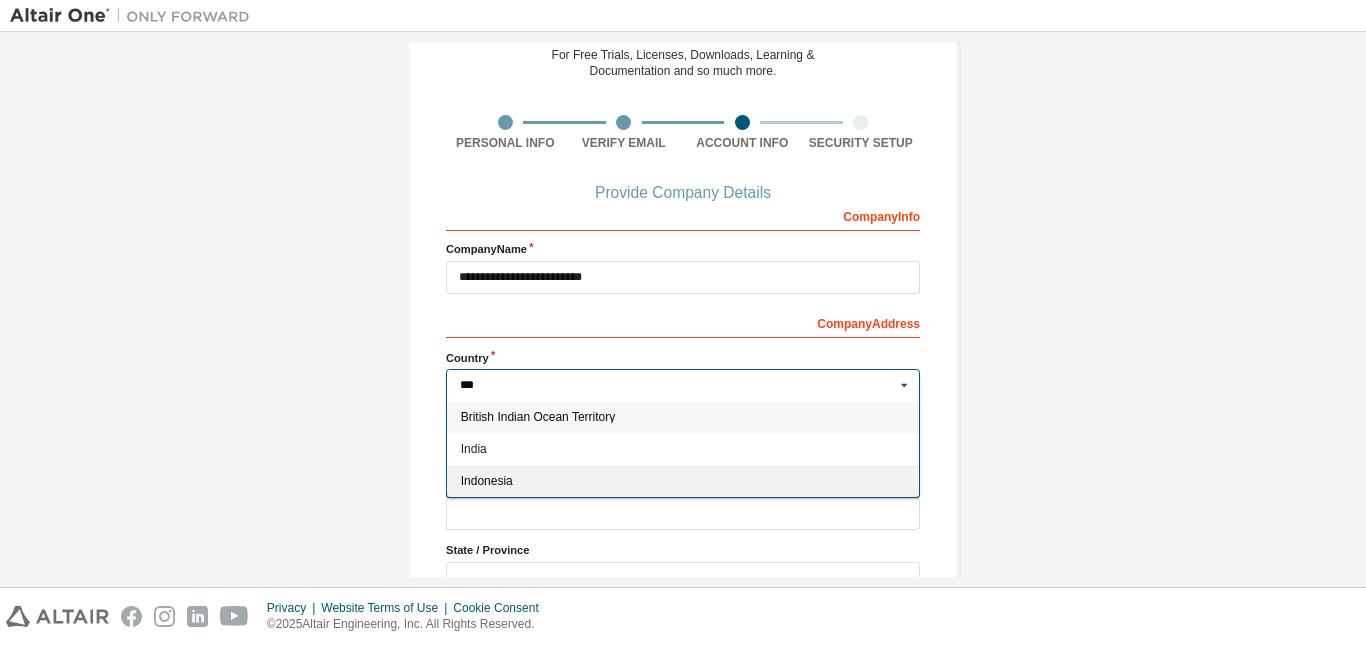 type on "***" 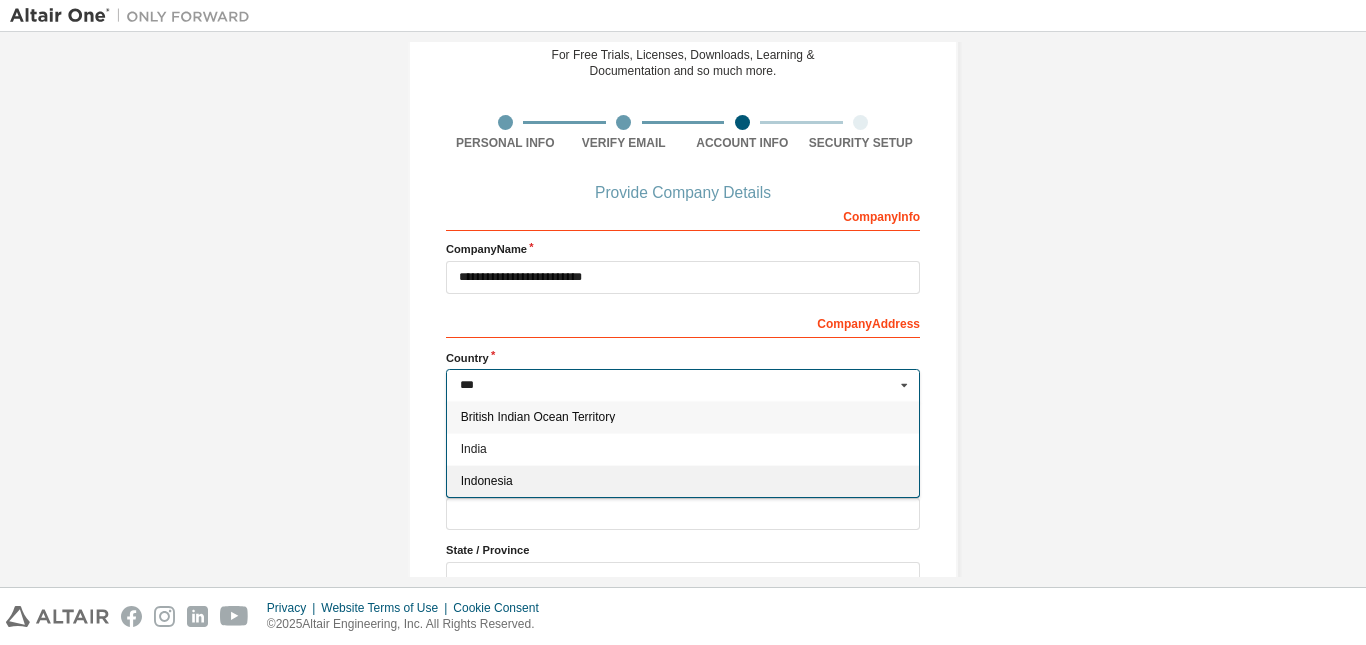 click on "Indonesia" at bounding box center [683, 481] 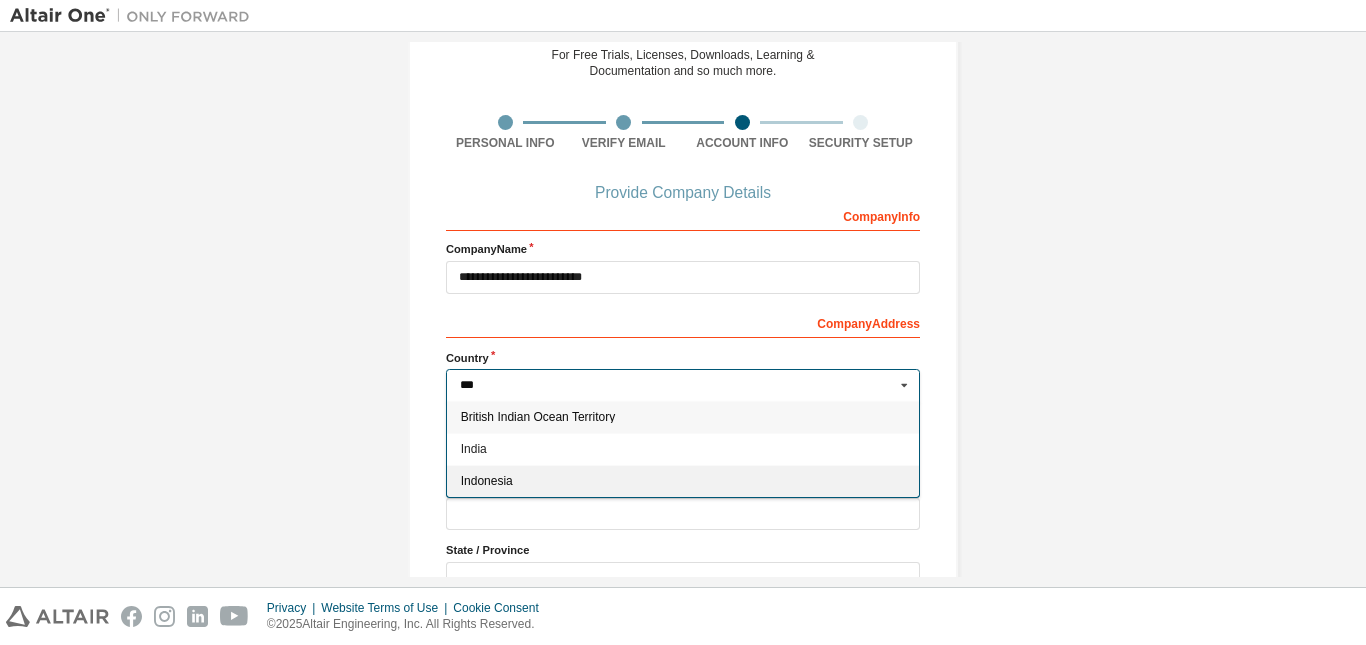 type on "***" 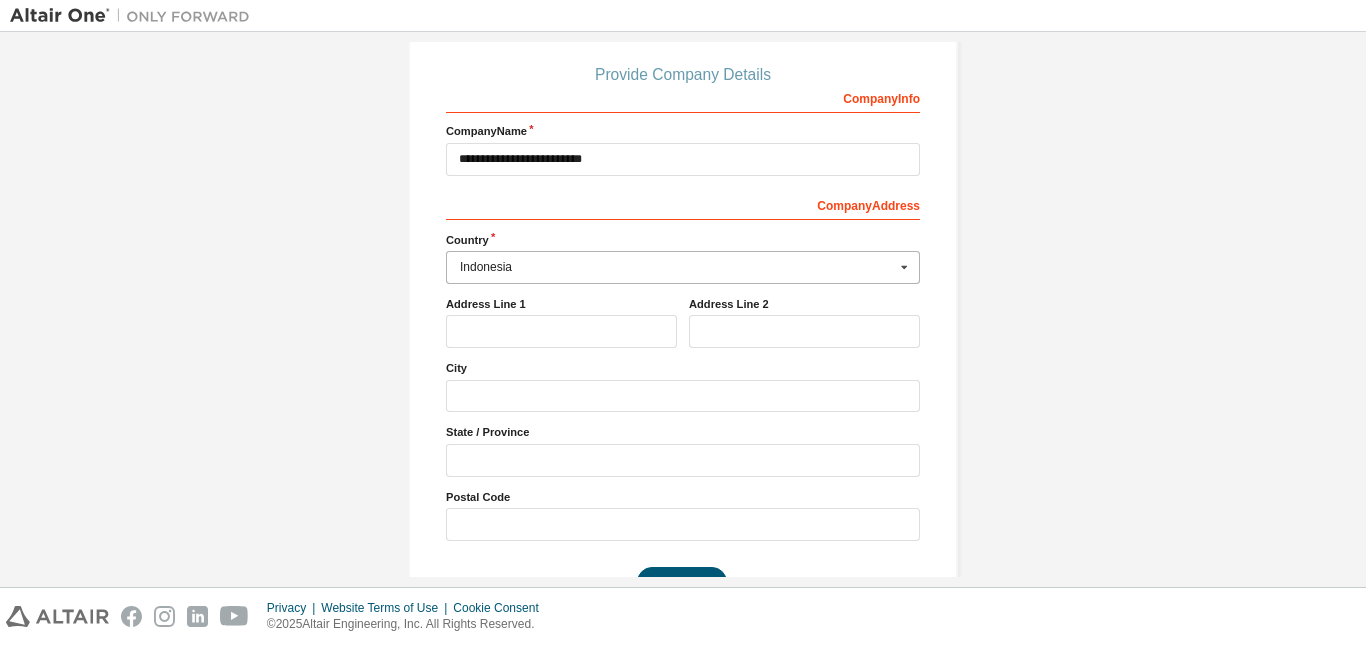 scroll, scrollTop: 269, scrollLeft: 0, axis: vertical 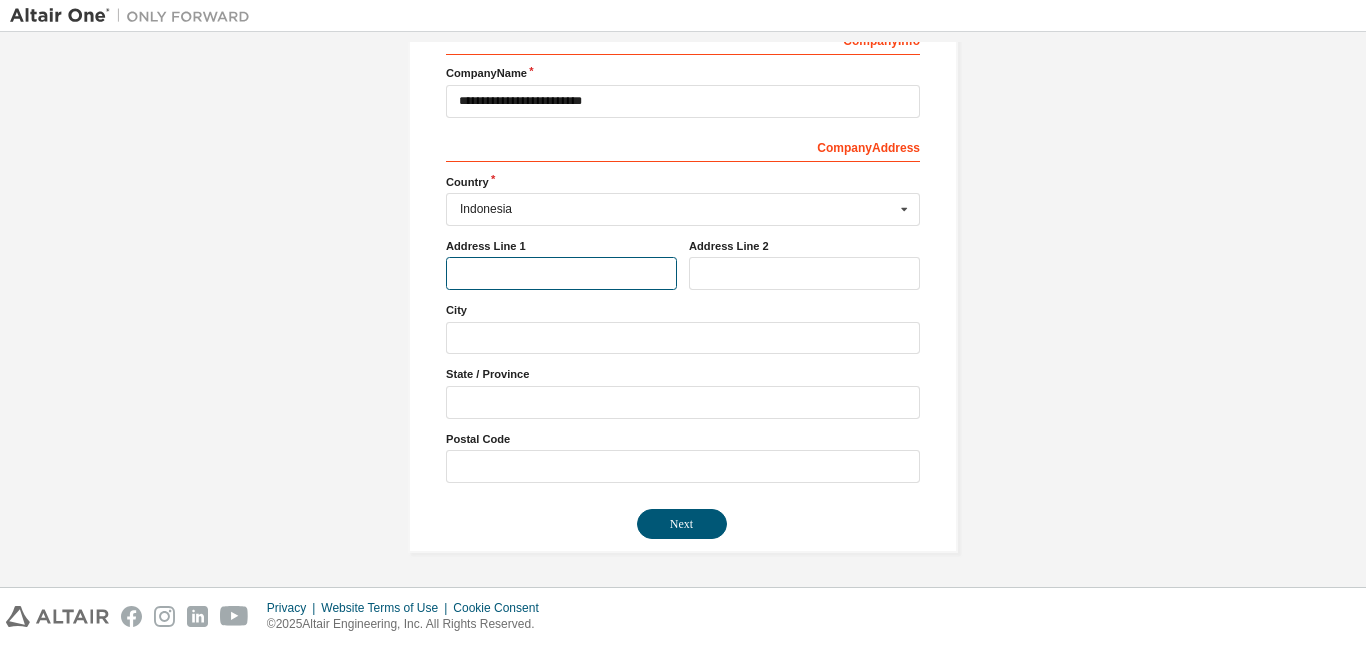 click at bounding box center (561, 273) 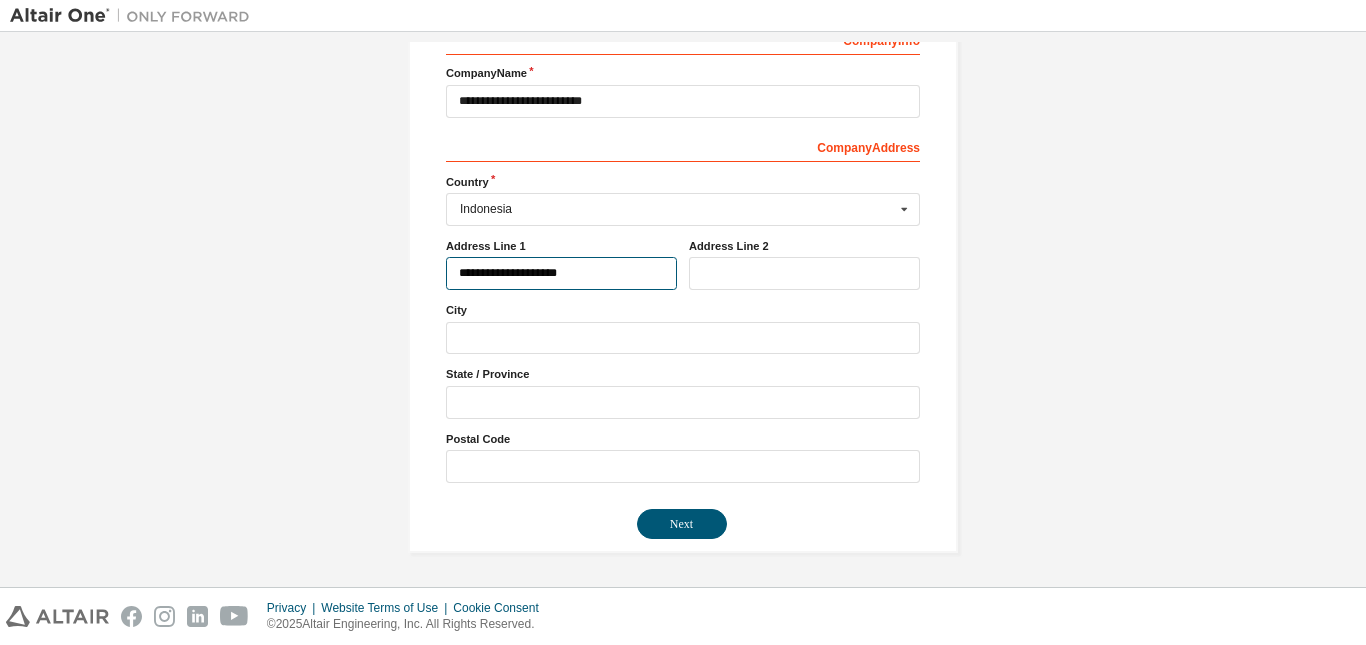 type on "**********" 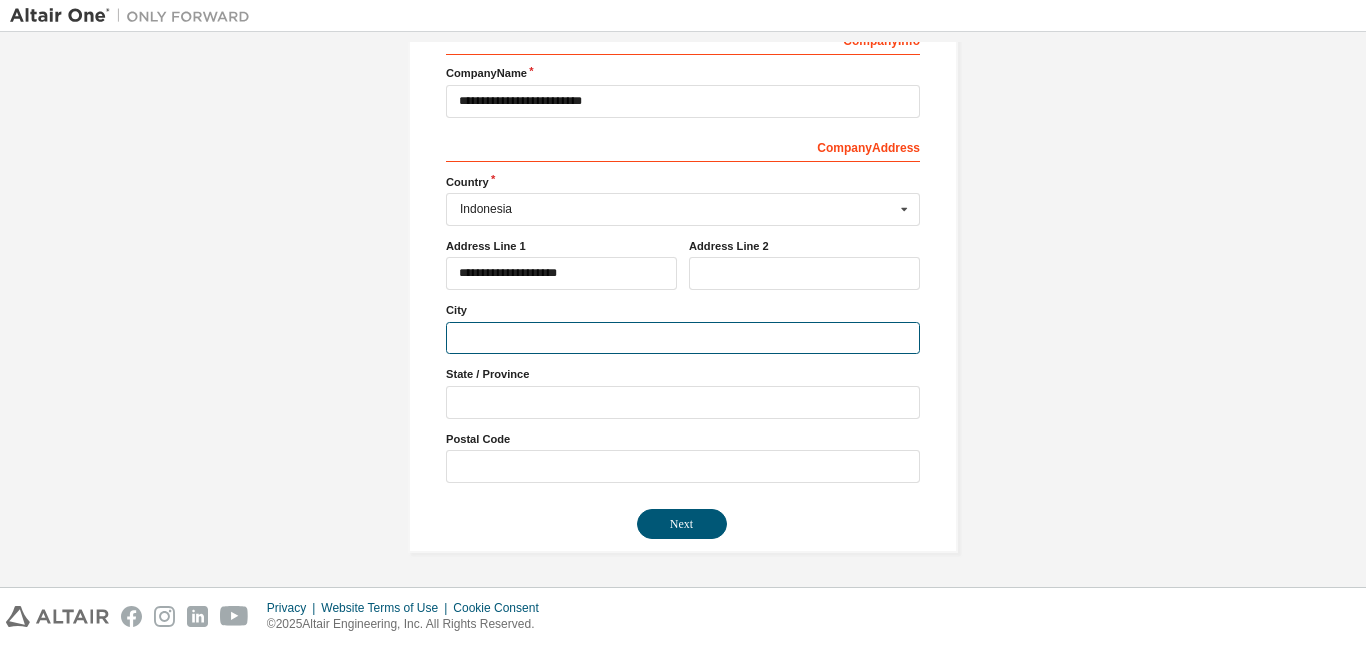 click at bounding box center (683, 338) 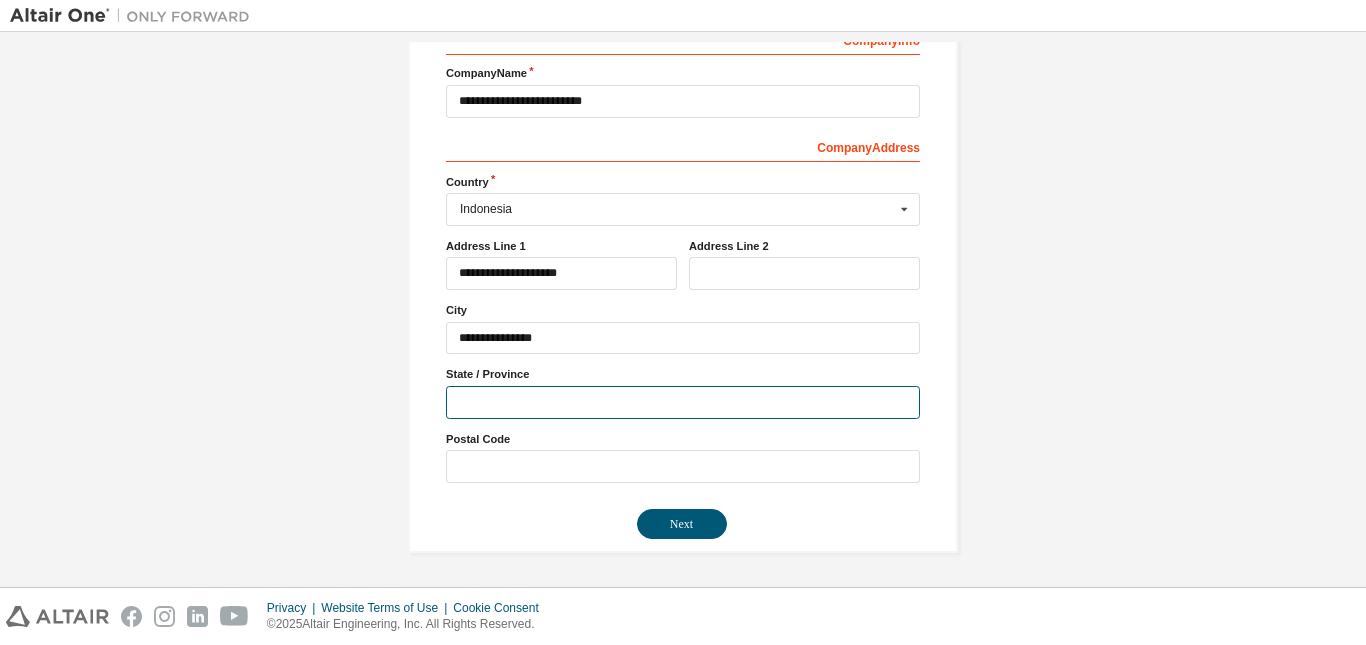 click at bounding box center (683, 402) 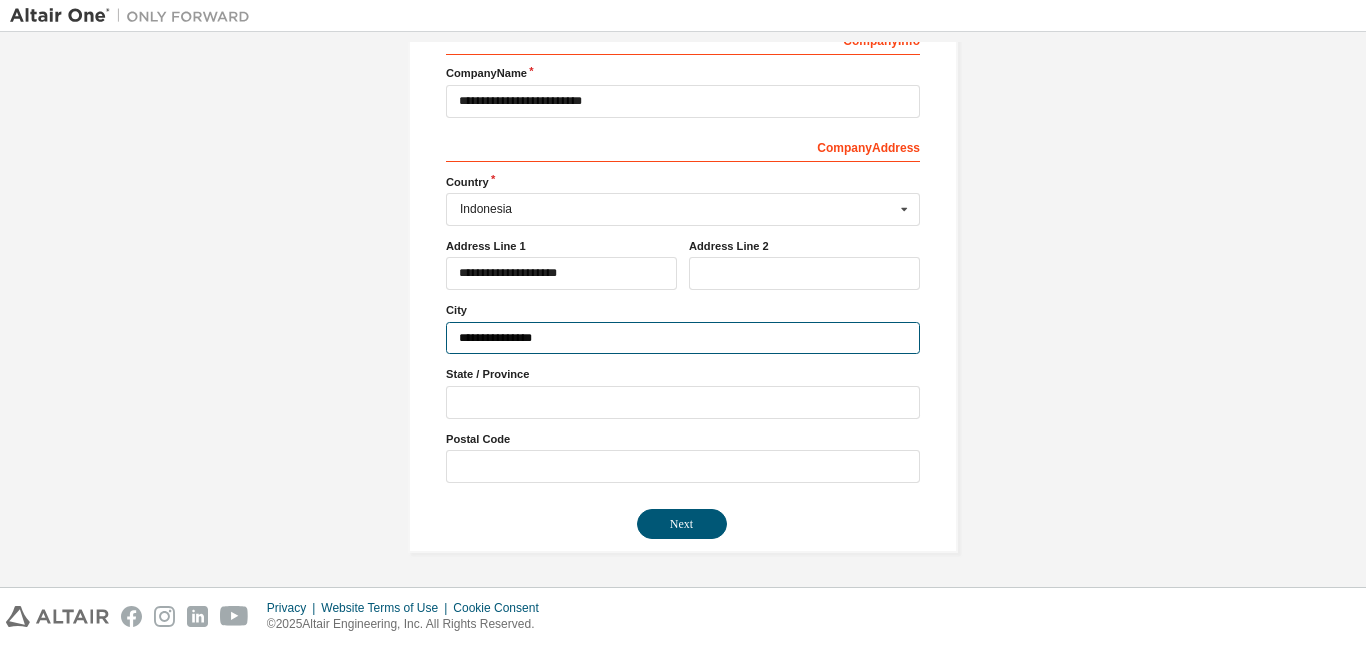 click on "**********" at bounding box center (683, 338) 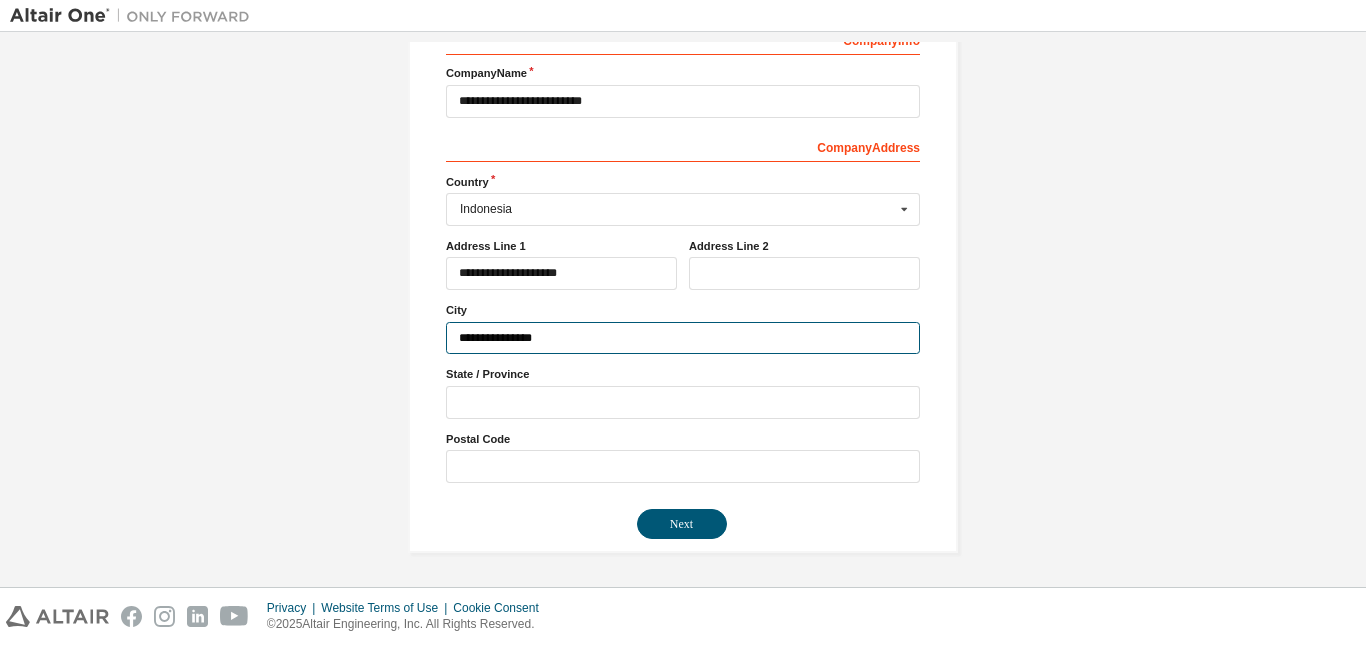 type on "**********" 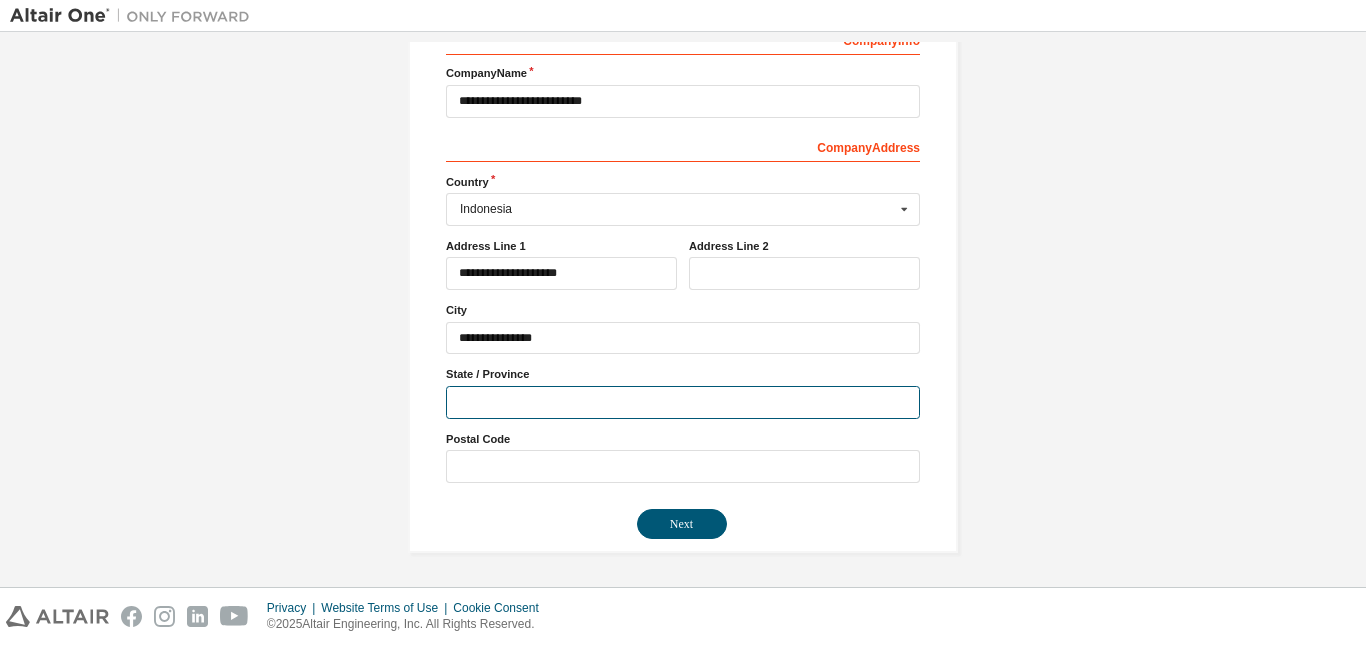 click at bounding box center (683, 402) 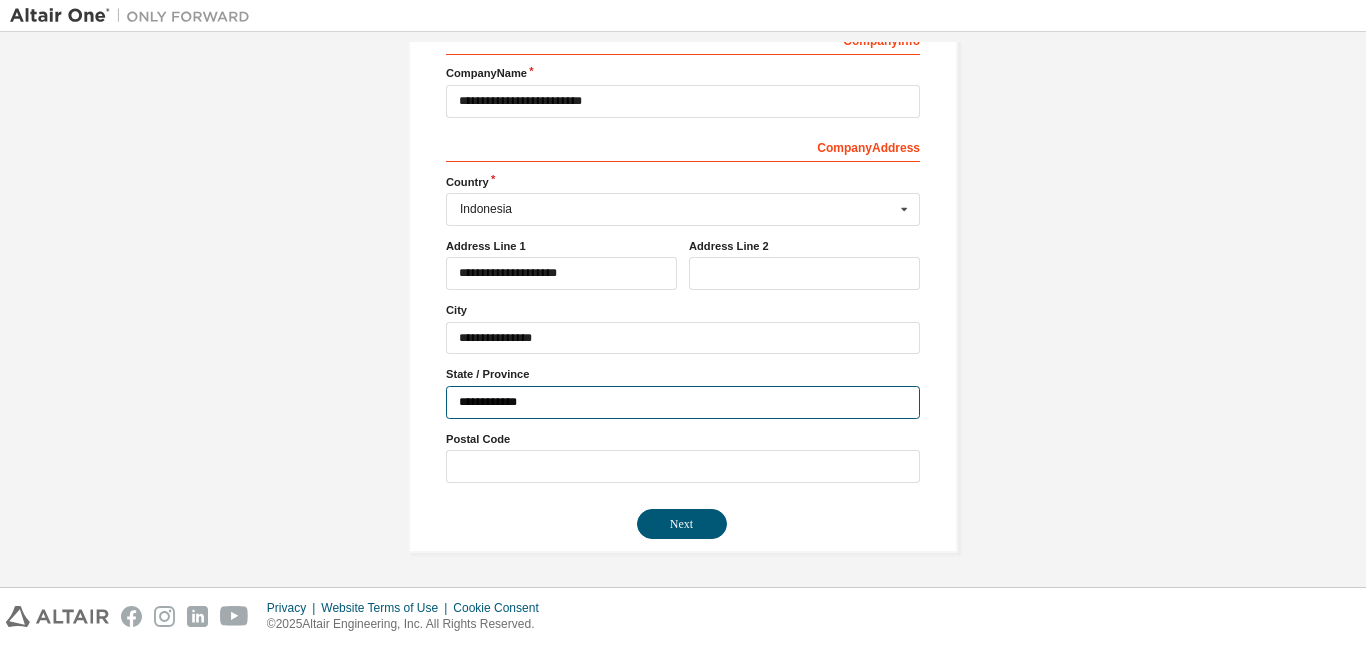 type on "**********" 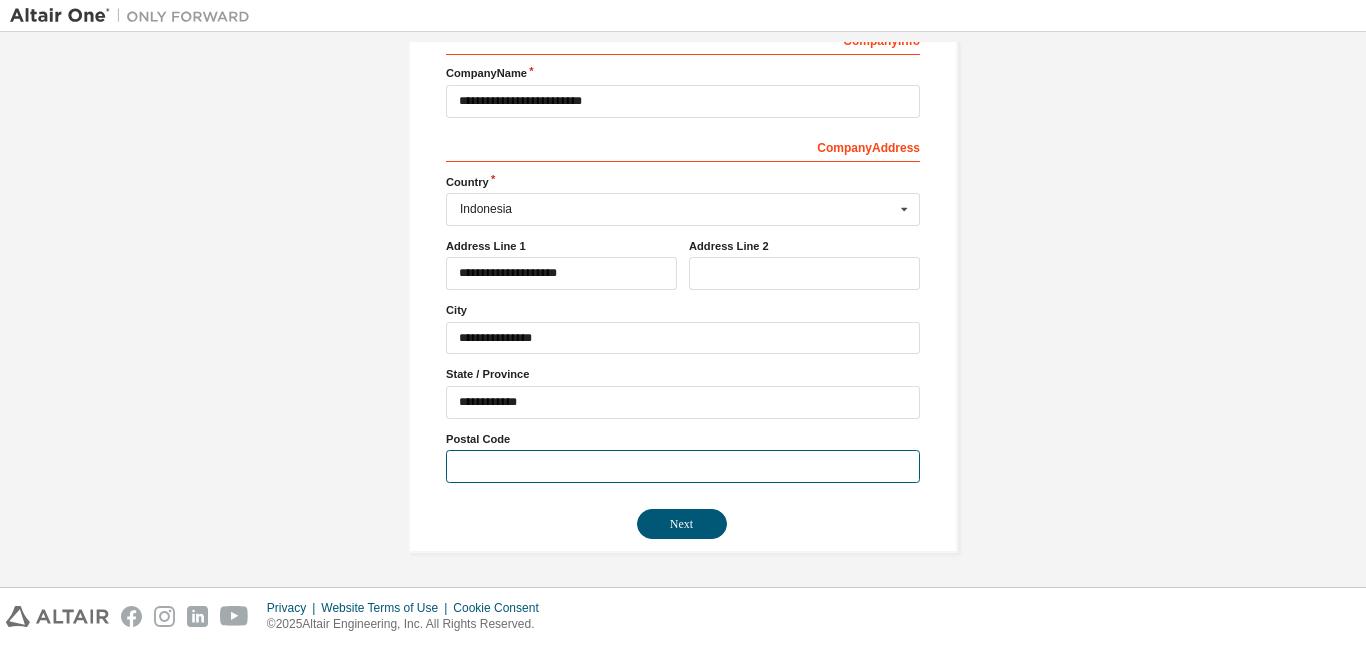 click at bounding box center [683, 466] 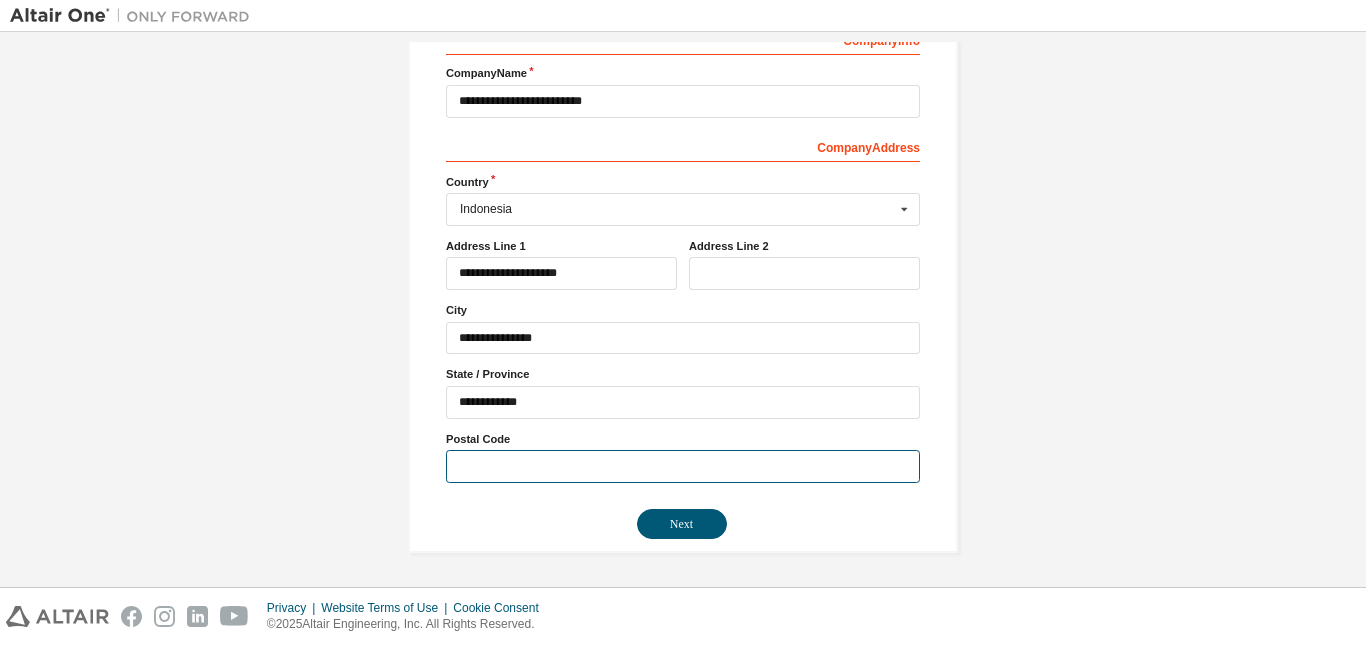 drag, startPoint x: 449, startPoint y: 464, endPoint x: 415, endPoint y: 463, distance: 34.0147 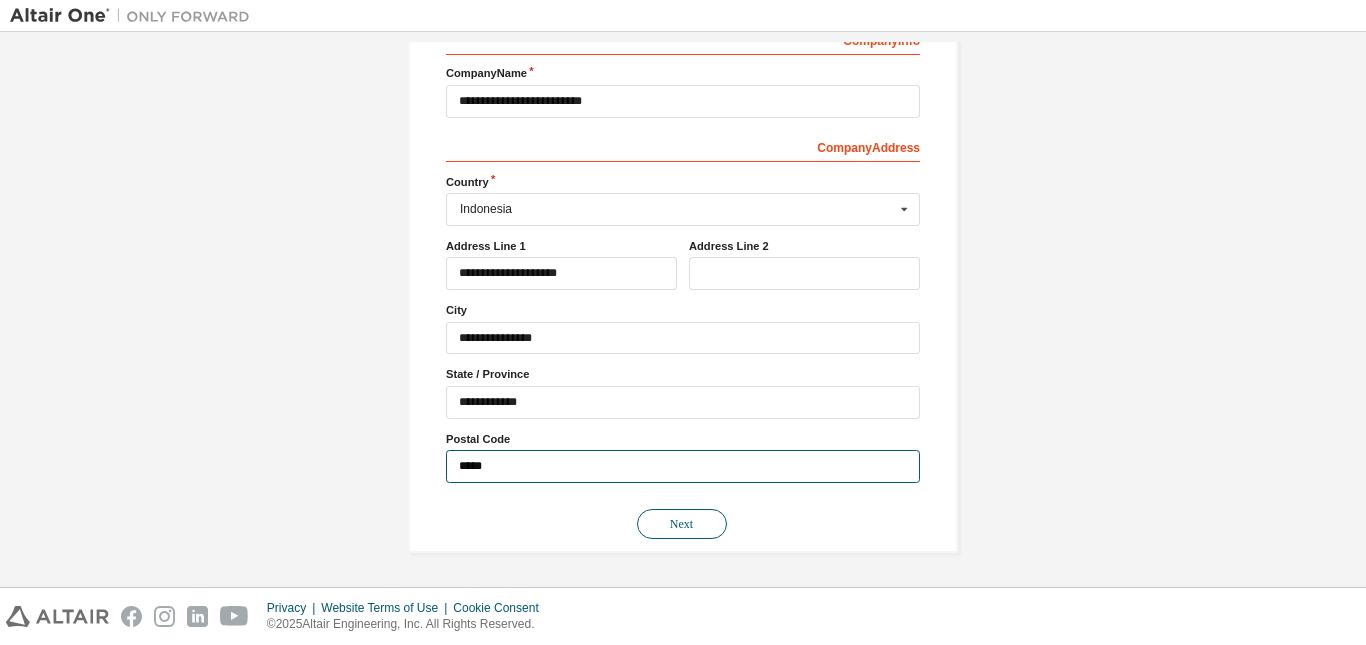 type on "*****" 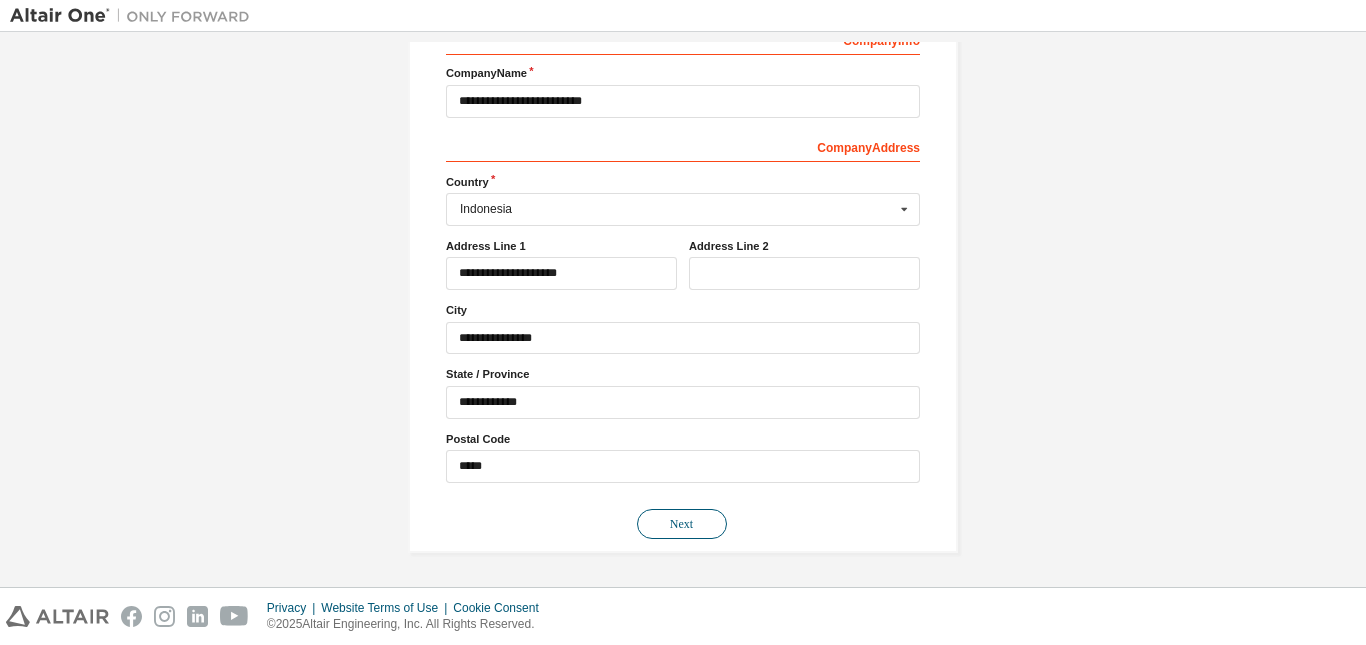 click on "Next" at bounding box center (682, 524) 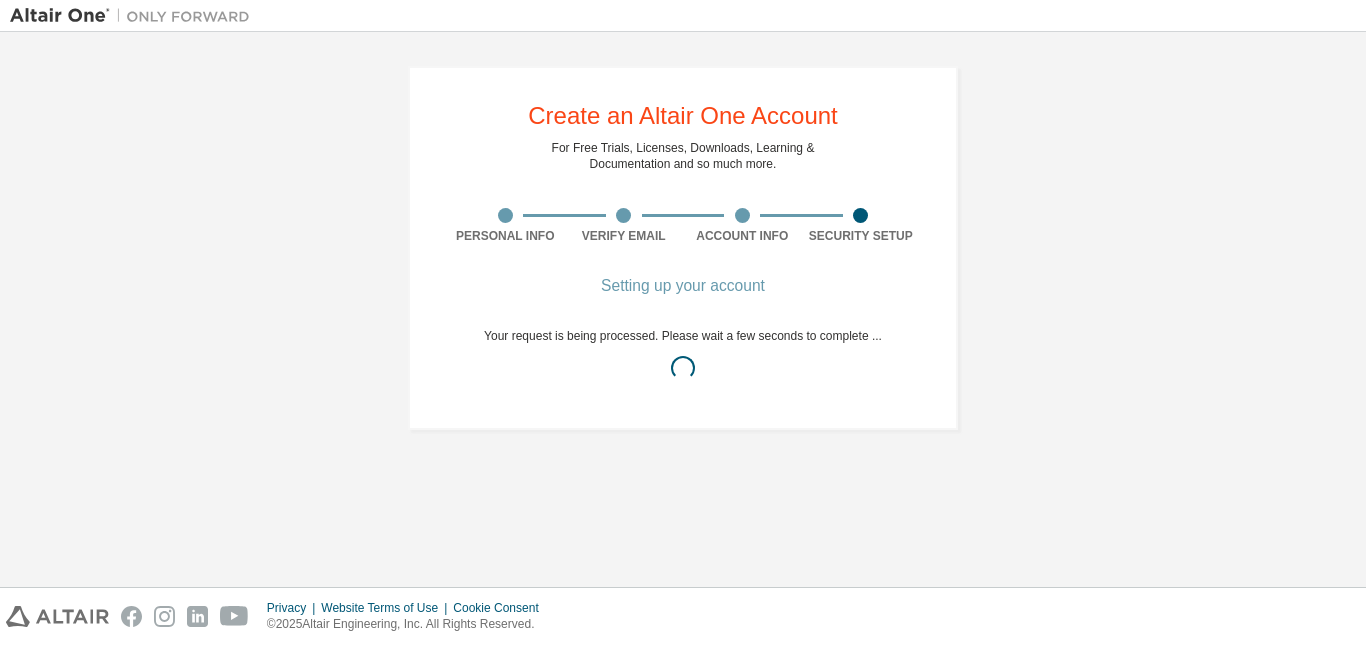 scroll, scrollTop: 0, scrollLeft: 0, axis: both 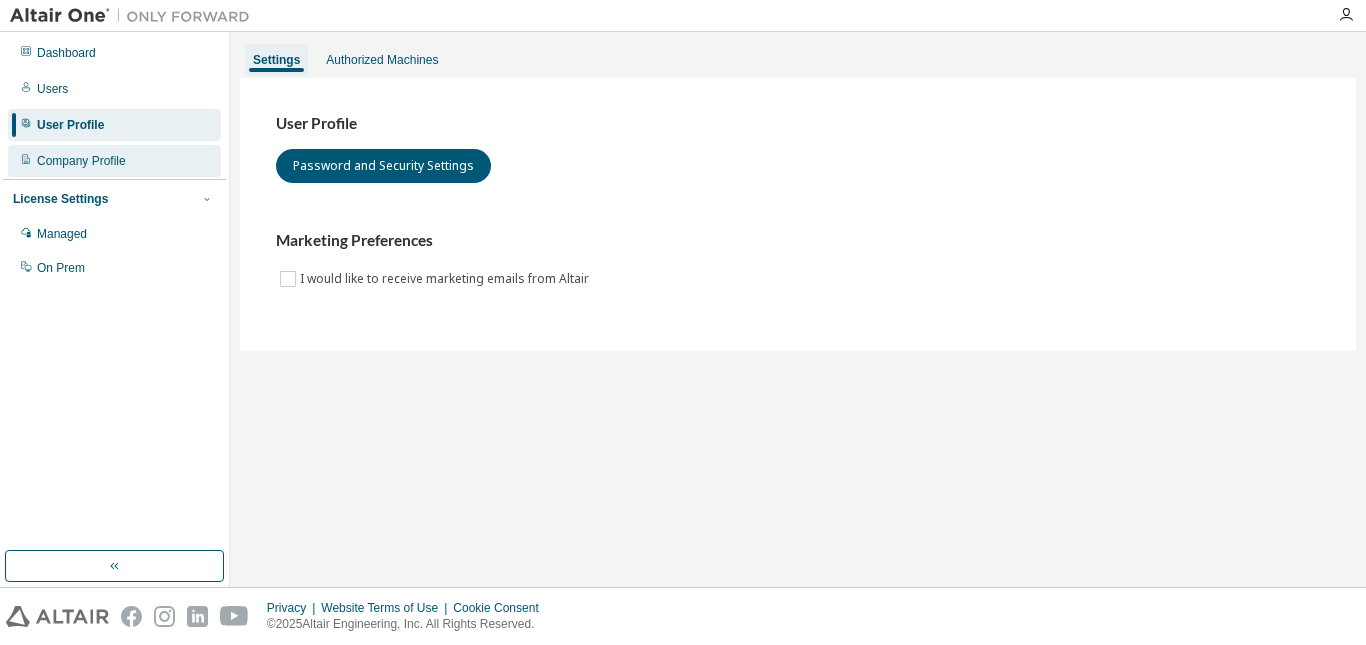 click on "Company Profile" at bounding box center [81, 161] 